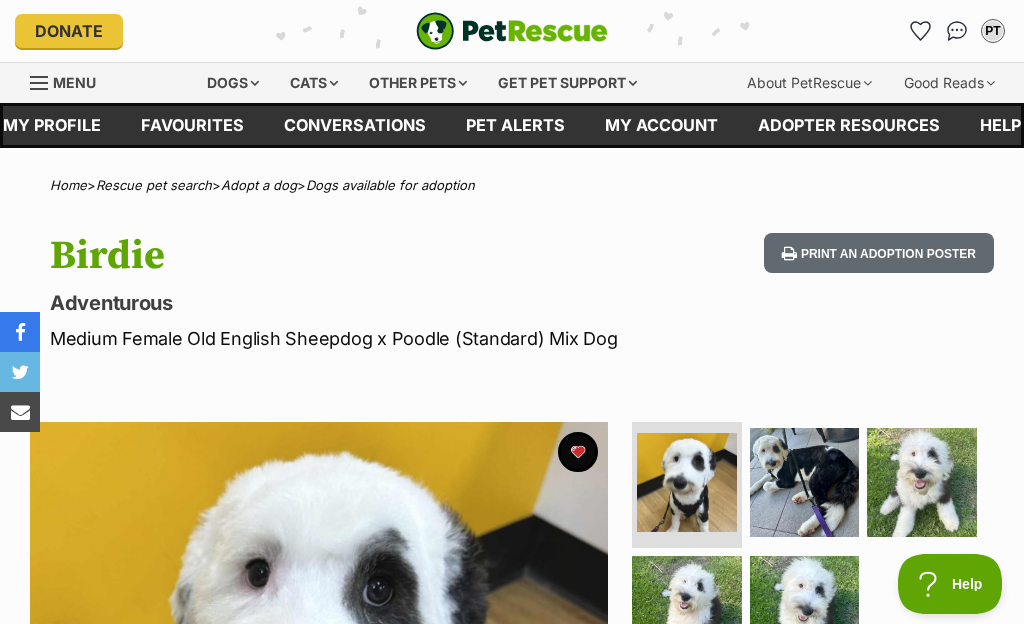 scroll, scrollTop: 0, scrollLeft: 0, axis: both 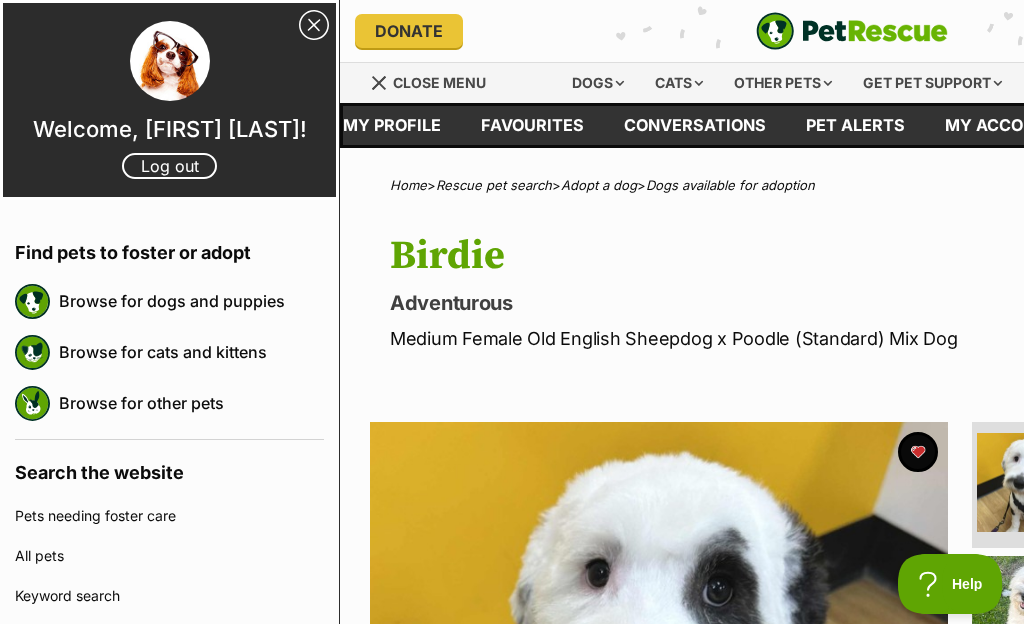 click on "Close Sidebar" at bounding box center [314, 25] 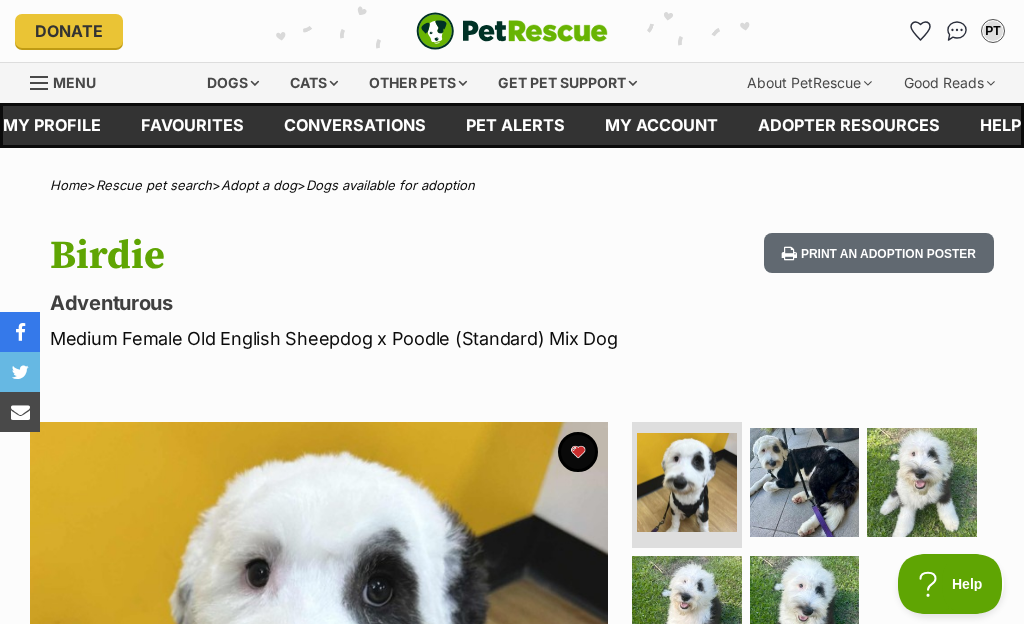 click on "Menu" at bounding box center (70, 81) 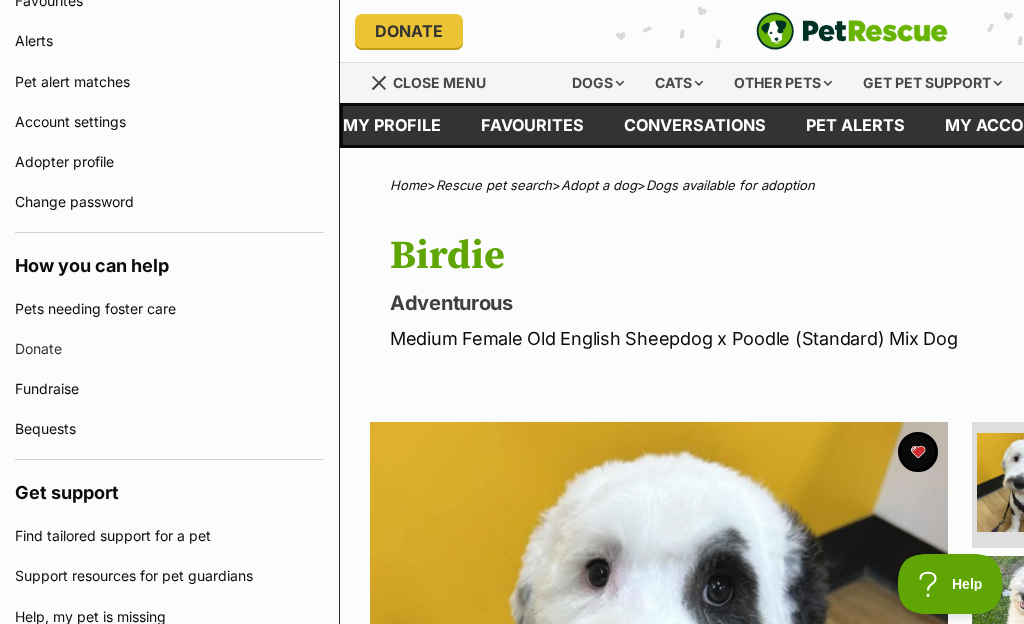 scroll, scrollTop: 766, scrollLeft: 0, axis: vertical 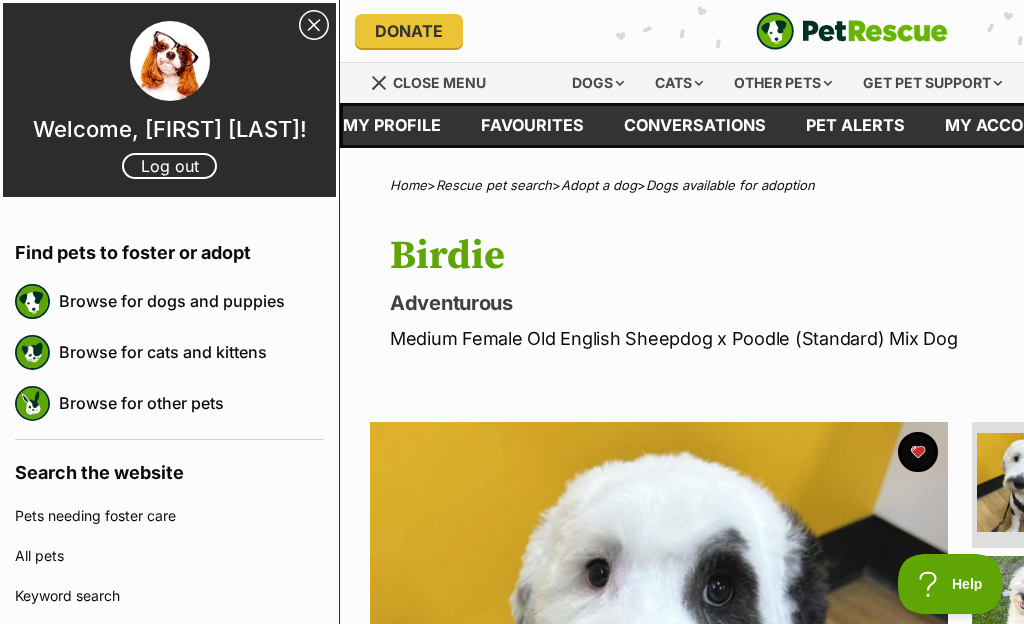 click on "Dogs" at bounding box center [598, 83] 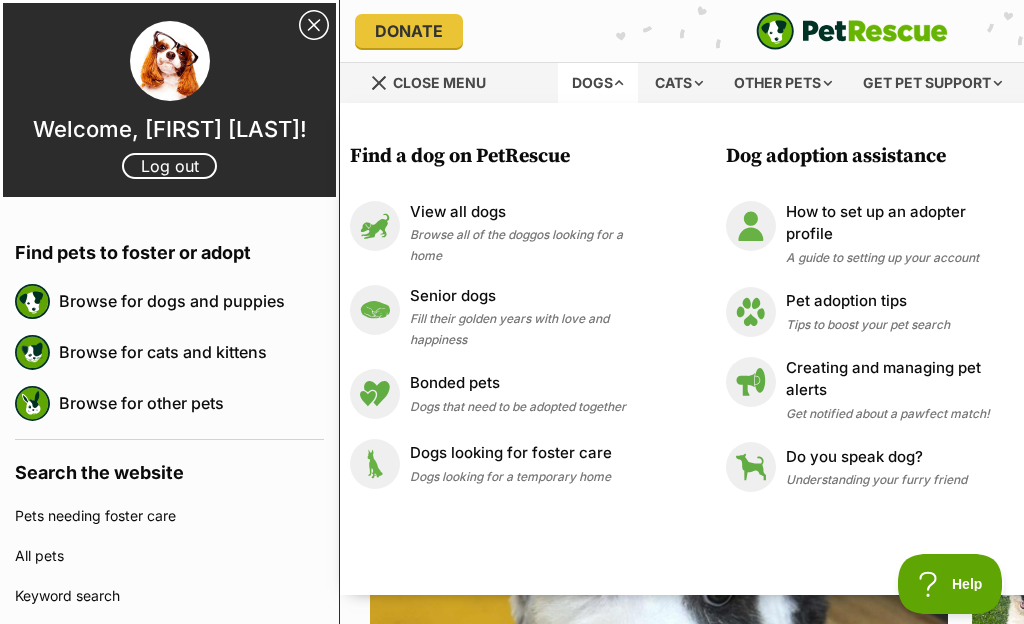 click on "Close Sidebar" at bounding box center (314, 25) 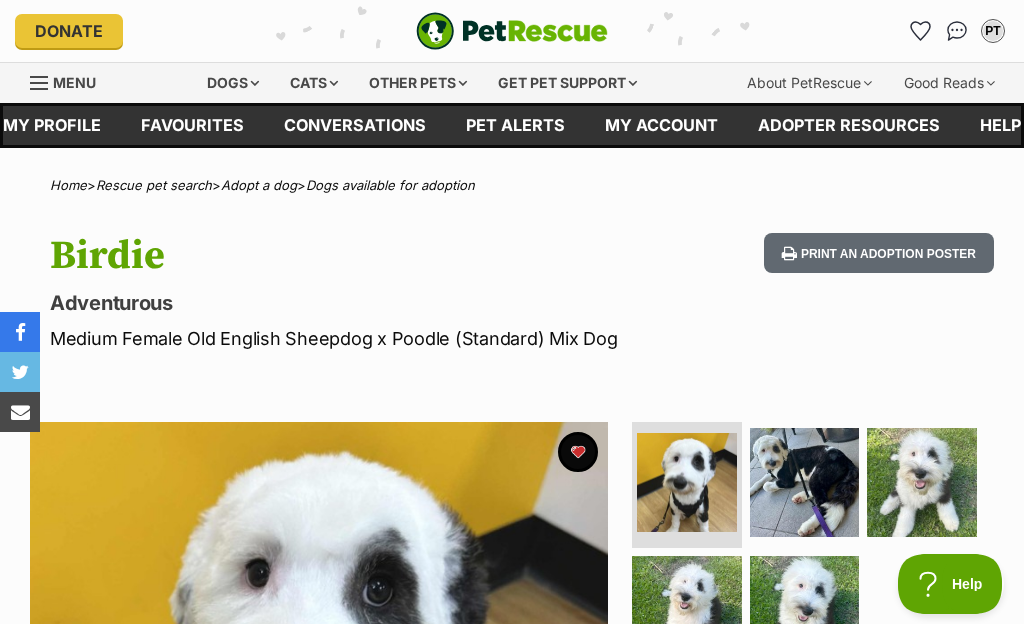 click on "Dogs" at bounding box center [233, 83] 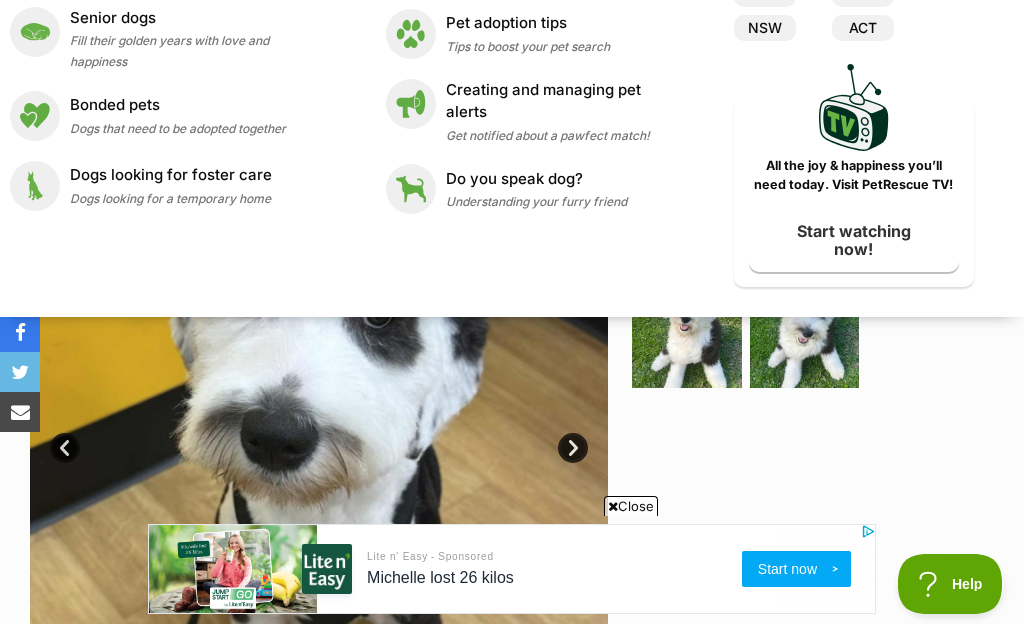 scroll, scrollTop: 259, scrollLeft: 0, axis: vertical 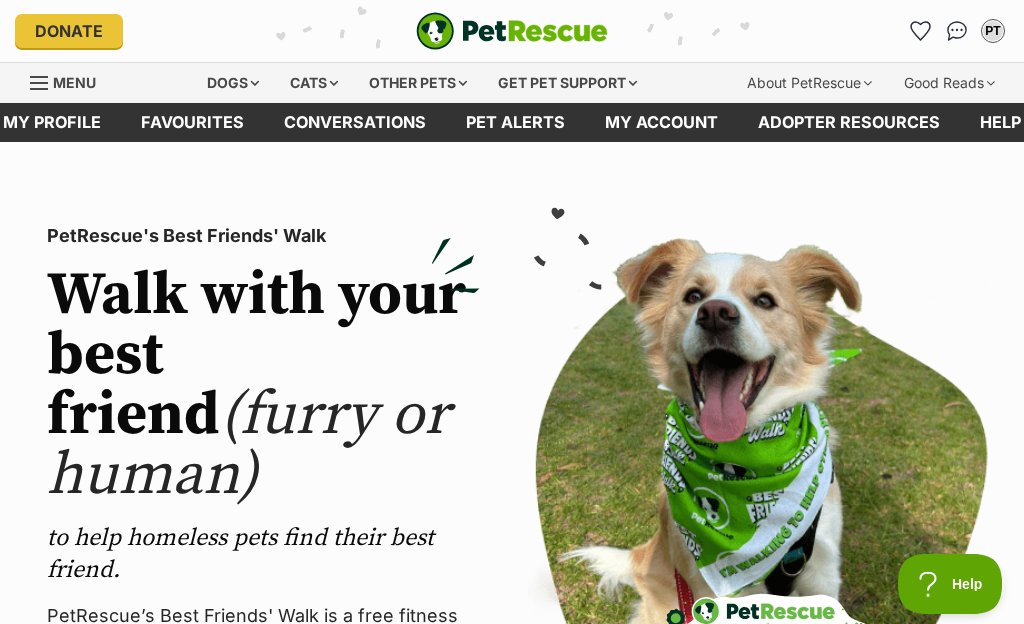 click on "Dogs" at bounding box center (233, 83) 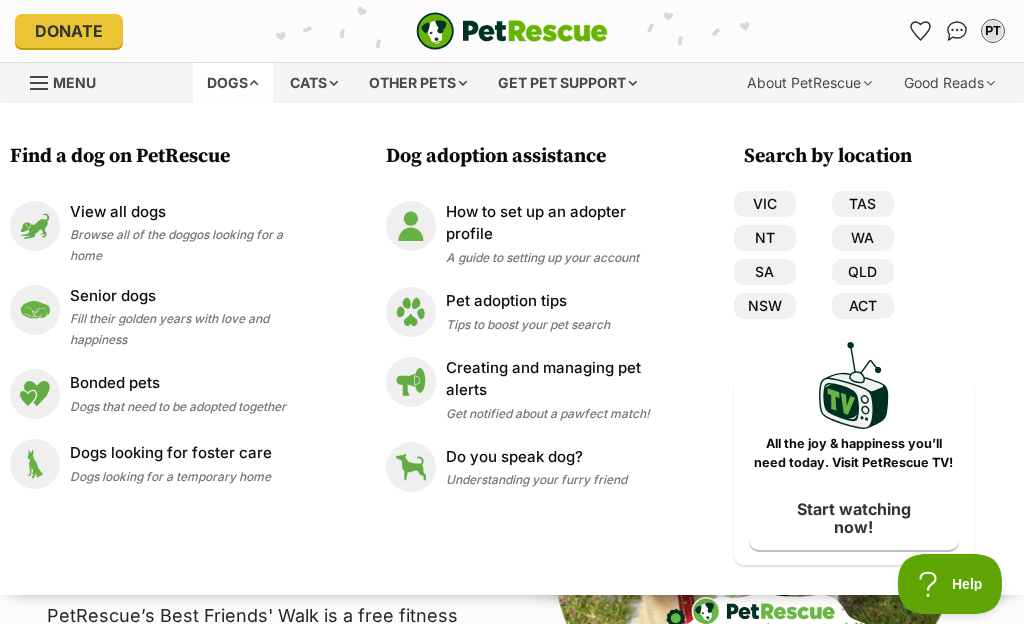 click on "Browse all of the doggos looking for a home" at bounding box center (176, 245) 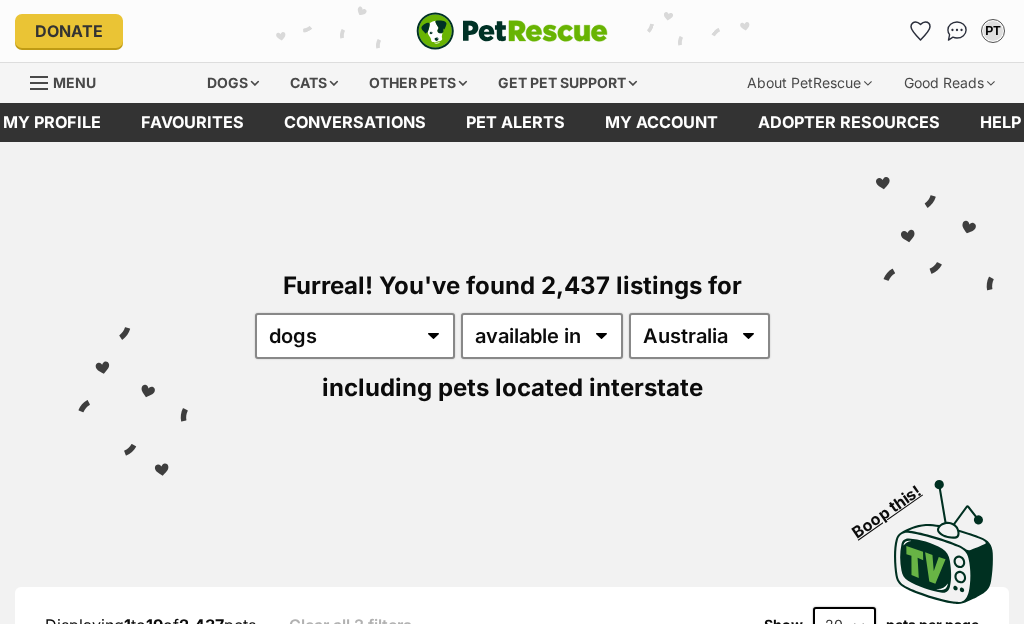 scroll, scrollTop: 0, scrollLeft: 0, axis: both 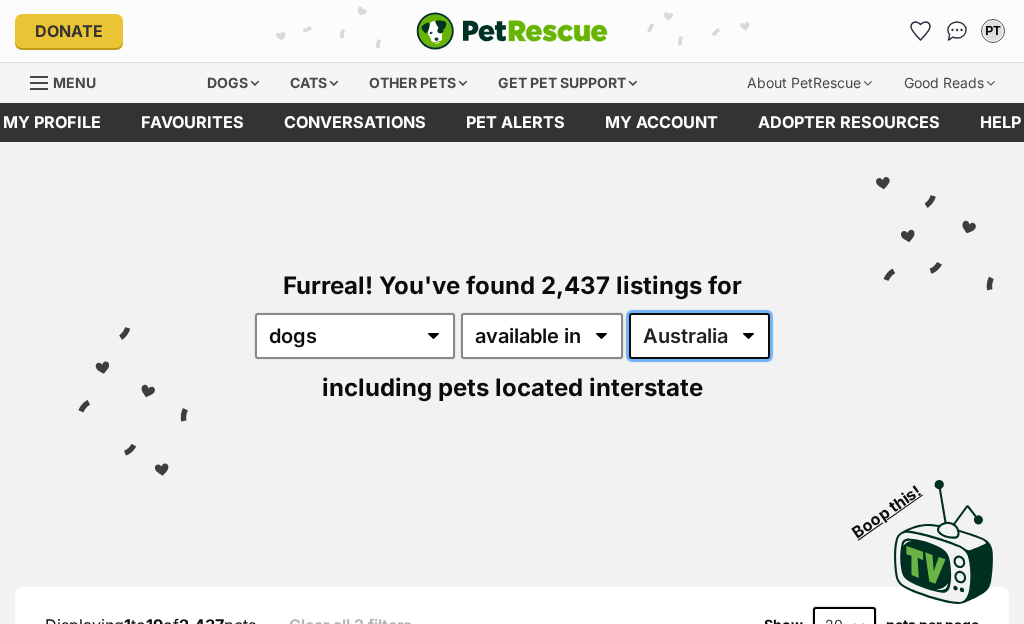click on "Australia
ACT
NSW
NT
QLD
SA
TAS
VIC
WA" at bounding box center (699, 336) 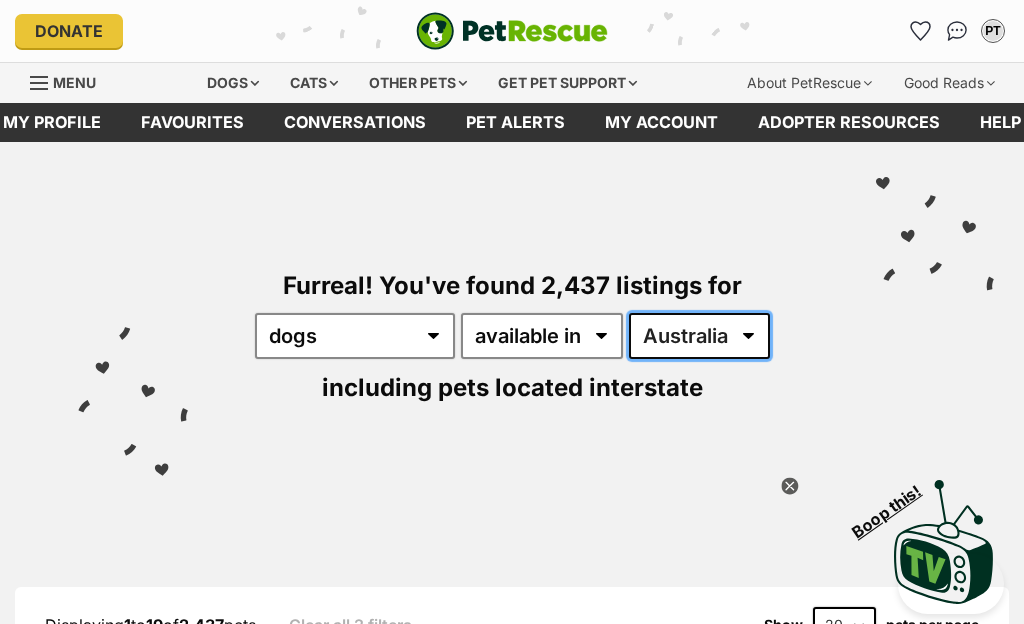 scroll, scrollTop: 0, scrollLeft: 0, axis: both 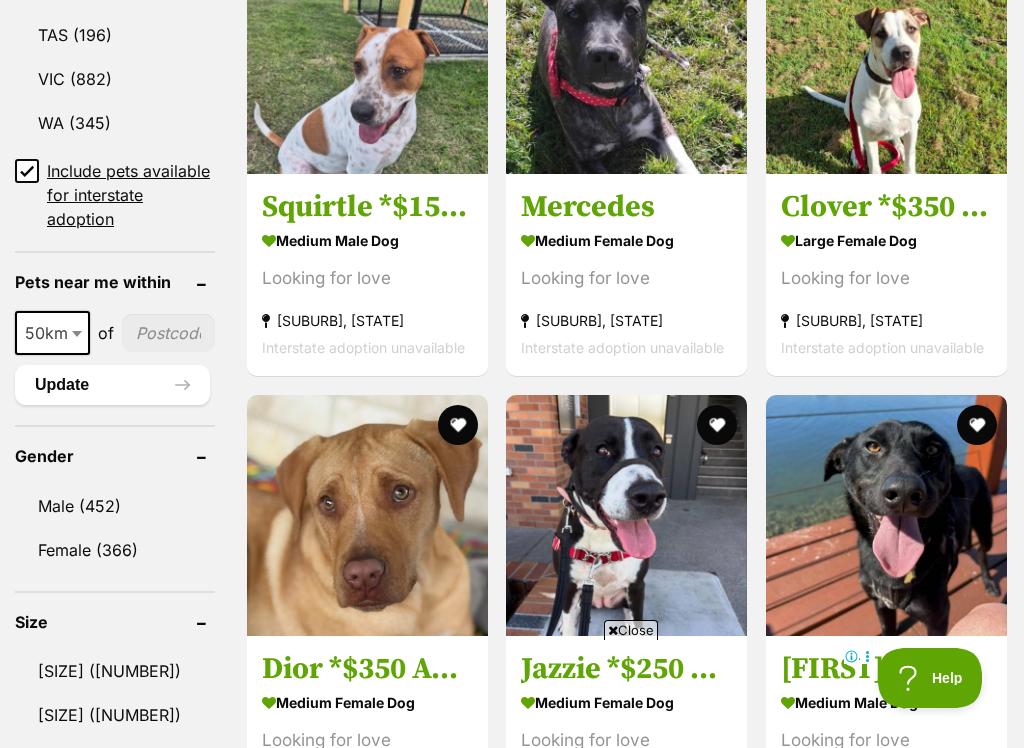 click on "Include pets available for interstate adoption" at bounding box center (27, 171) 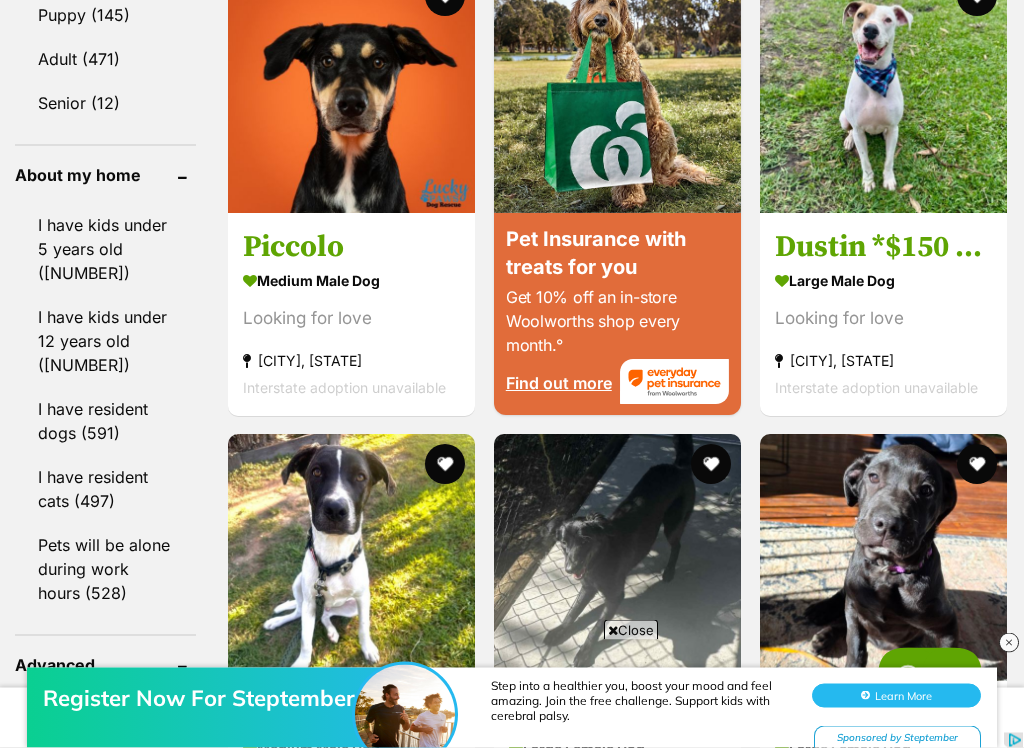 scroll, scrollTop: 2260, scrollLeft: 0, axis: vertical 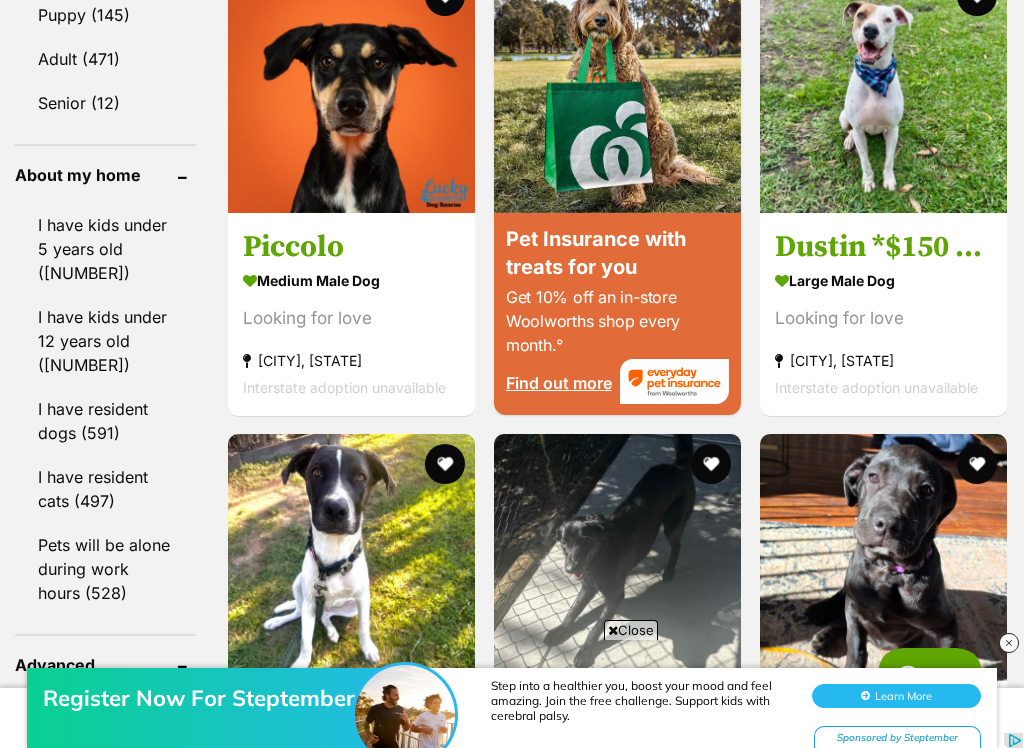 click on "I have kids under 12 years old (588)" at bounding box center (105, 341) 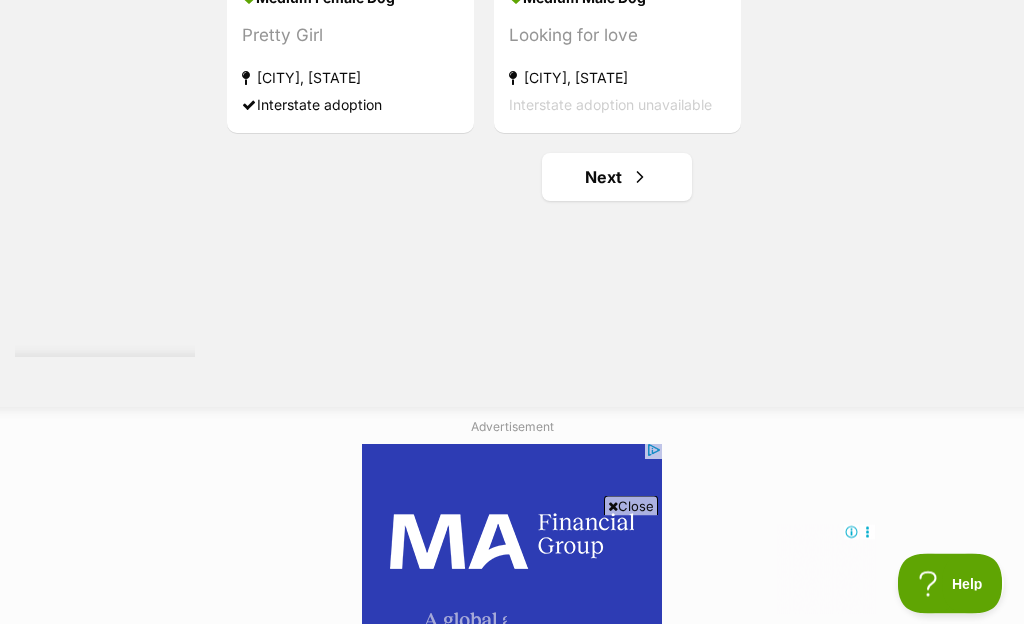 scroll, scrollTop: 3997, scrollLeft: 0, axis: vertical 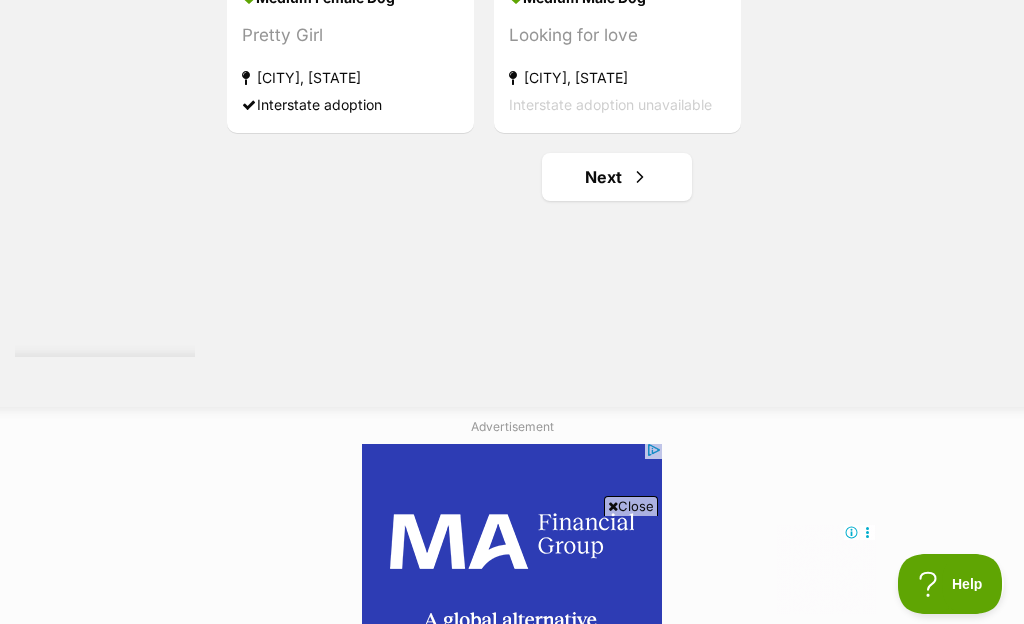 click on "Next" at bounding box center (617, 177) 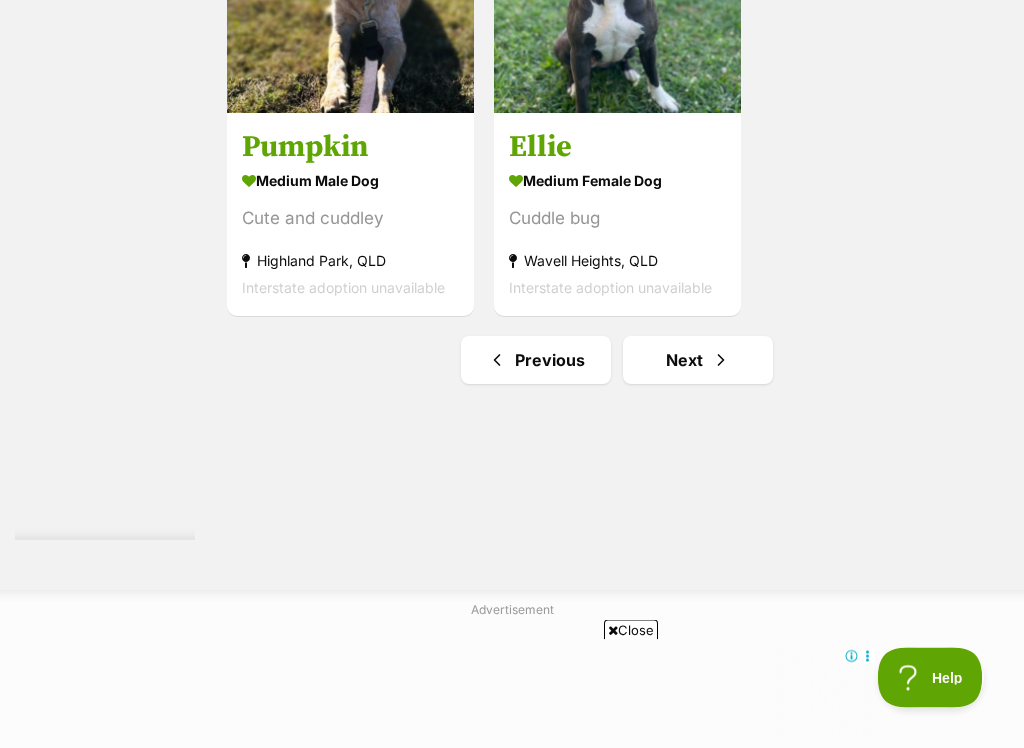 scroll, scrollTop: 3814, scrollLeft: 0, axis: vertical 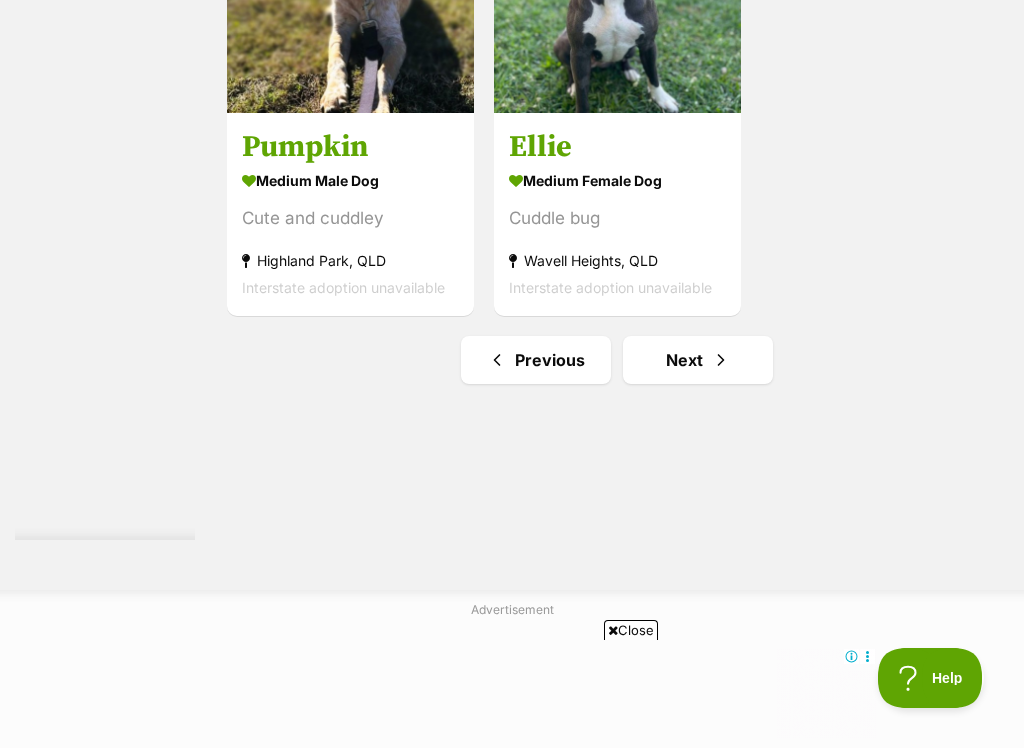 click on "Next" at bounding box center [698, 360] 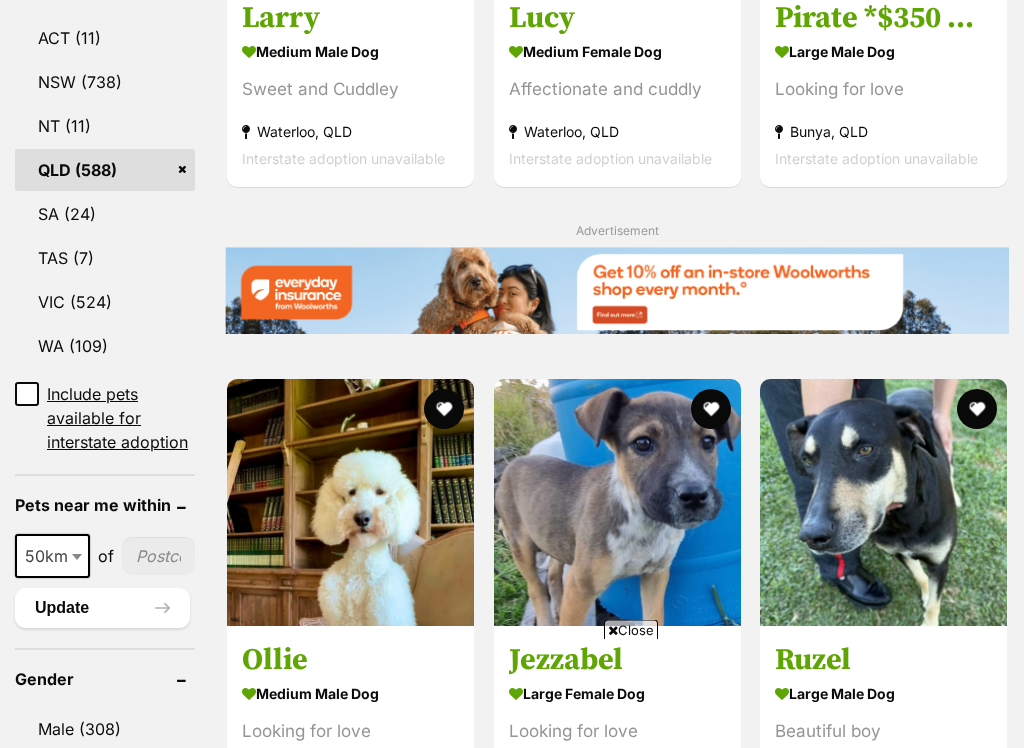 scroll, scrollTop: 0, scrollLeft: 0, axis: both 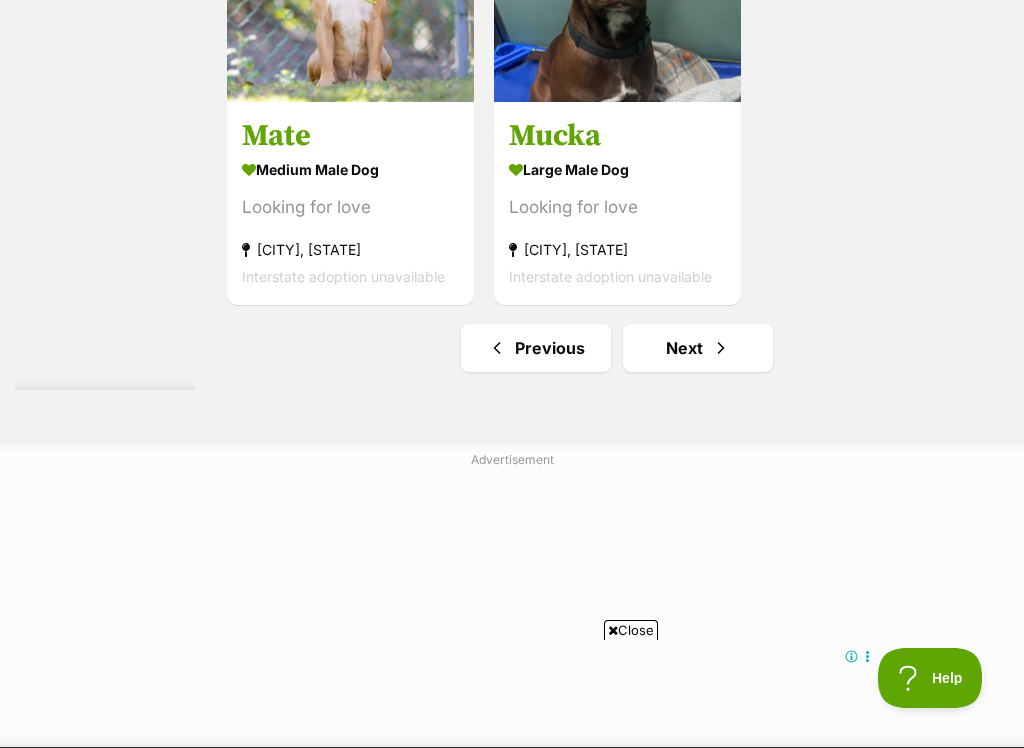 click on "Next" at bounding box center [698, 348] 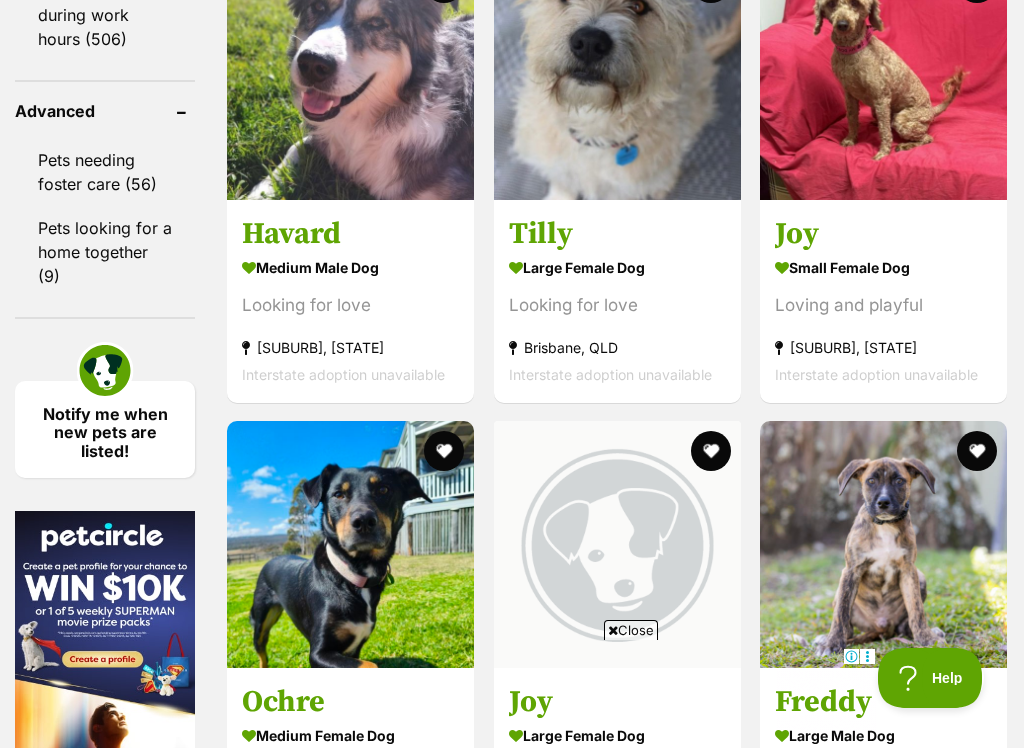 scroll, scrollTop: 2789, scrollLeft: 0, axis: vertical 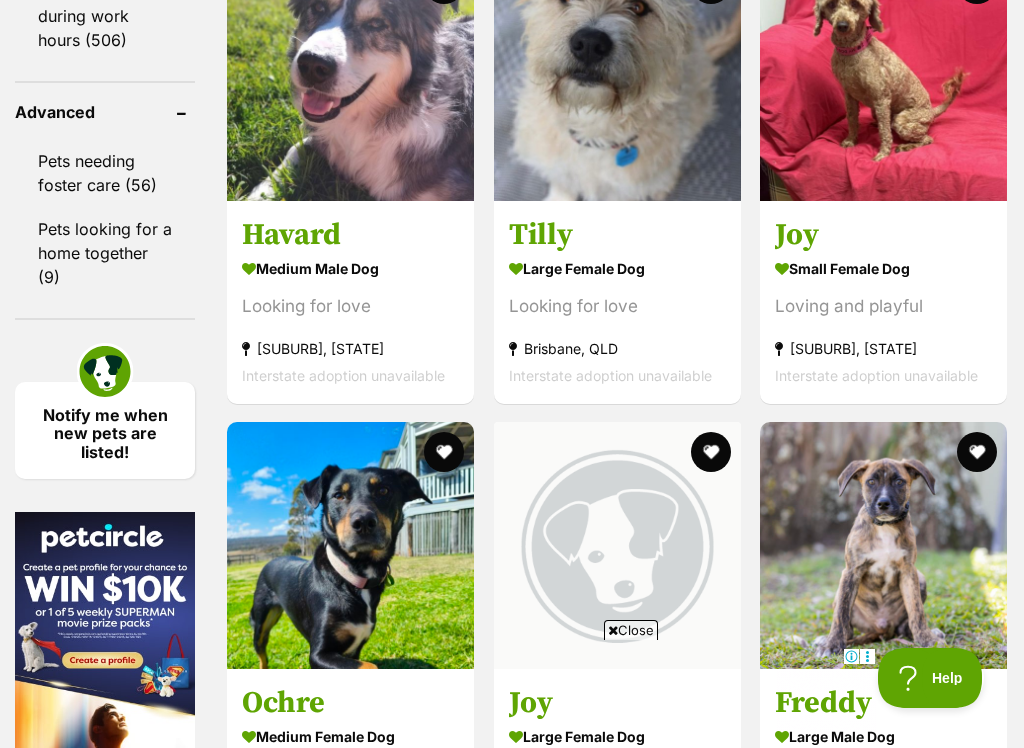 click on "medium male Dog
Looking for love
[SUBURB], [STATE]
Interstate adoption unavailable" at bounding box center (350, 320) 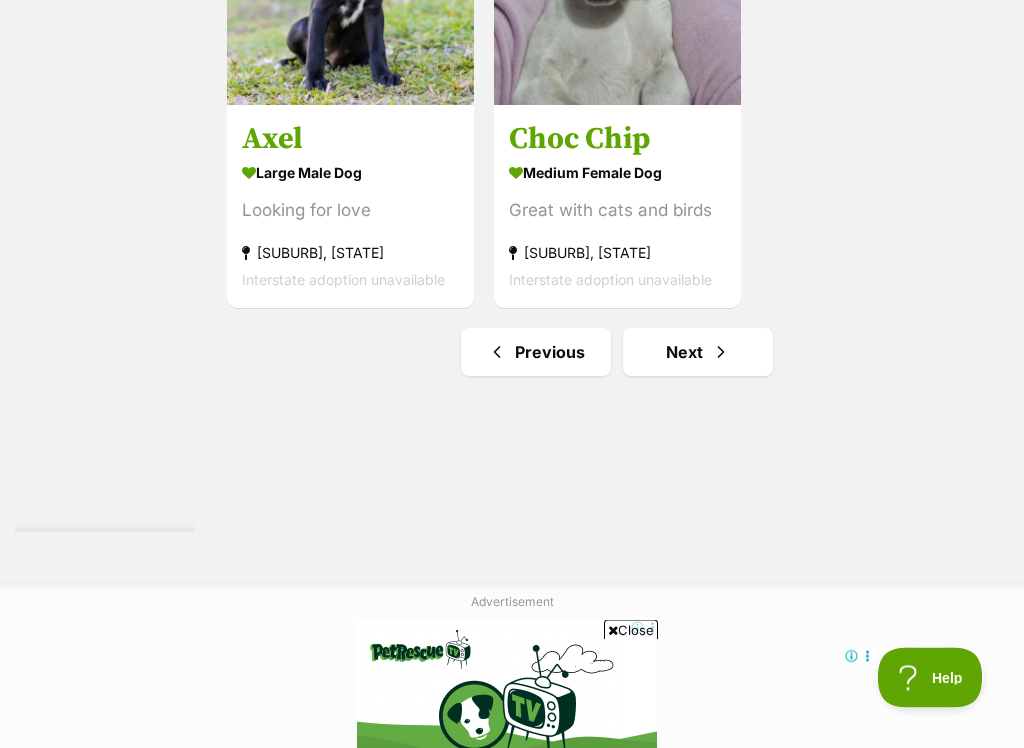 scroll, scrollTop: 3822, scrollLeft: 0, axis: vertical 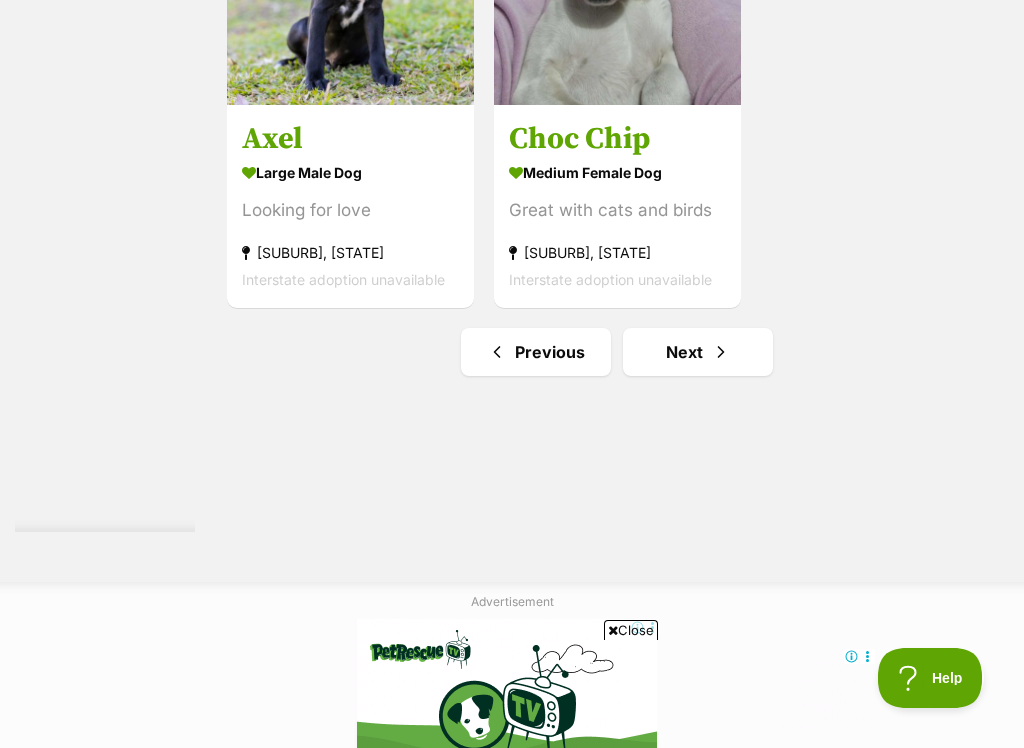 click on "Next" at bounding box center (698, 352) 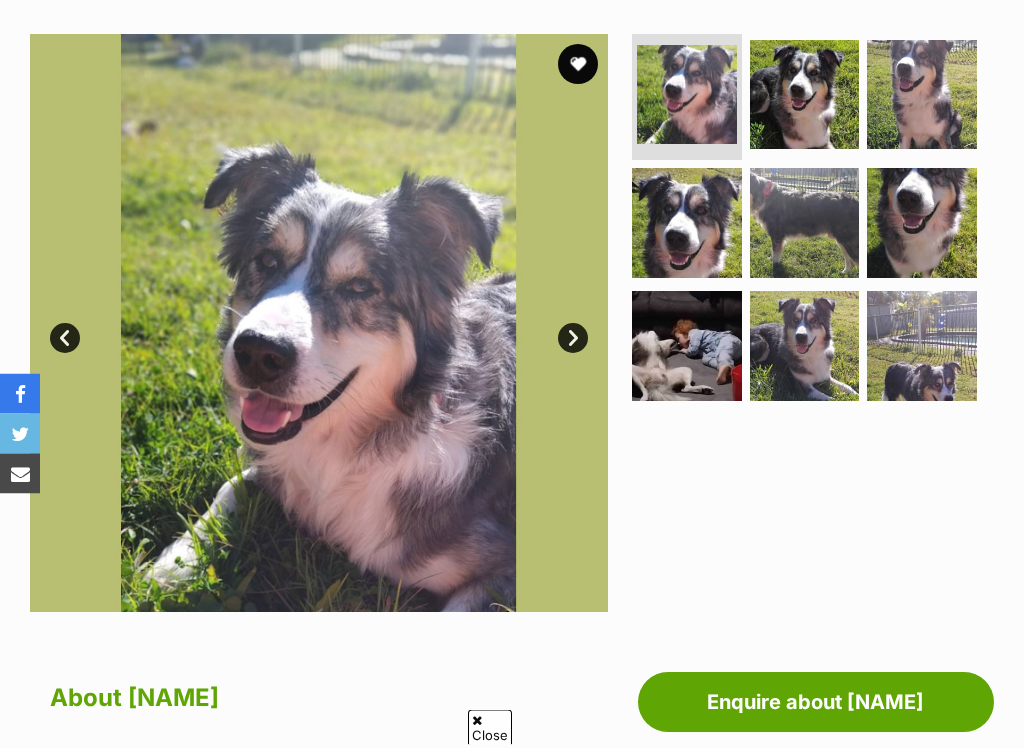 scroll, scrollTop: 382, scrollLeft: 0, axis: vertical 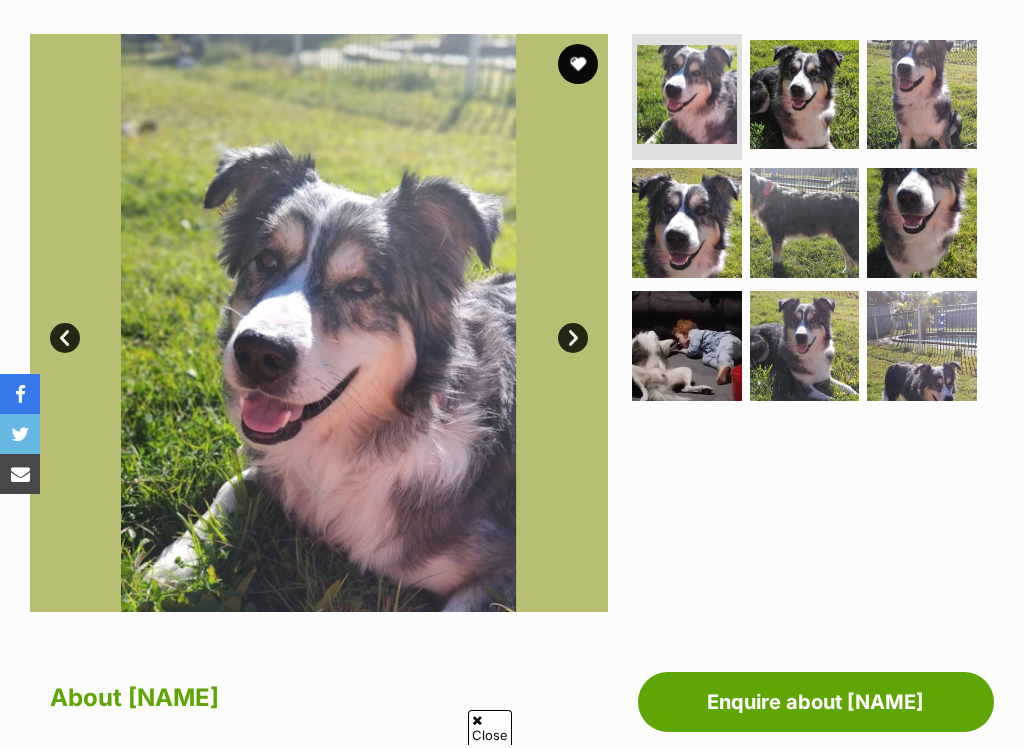 click at bounding box center (687, 346) 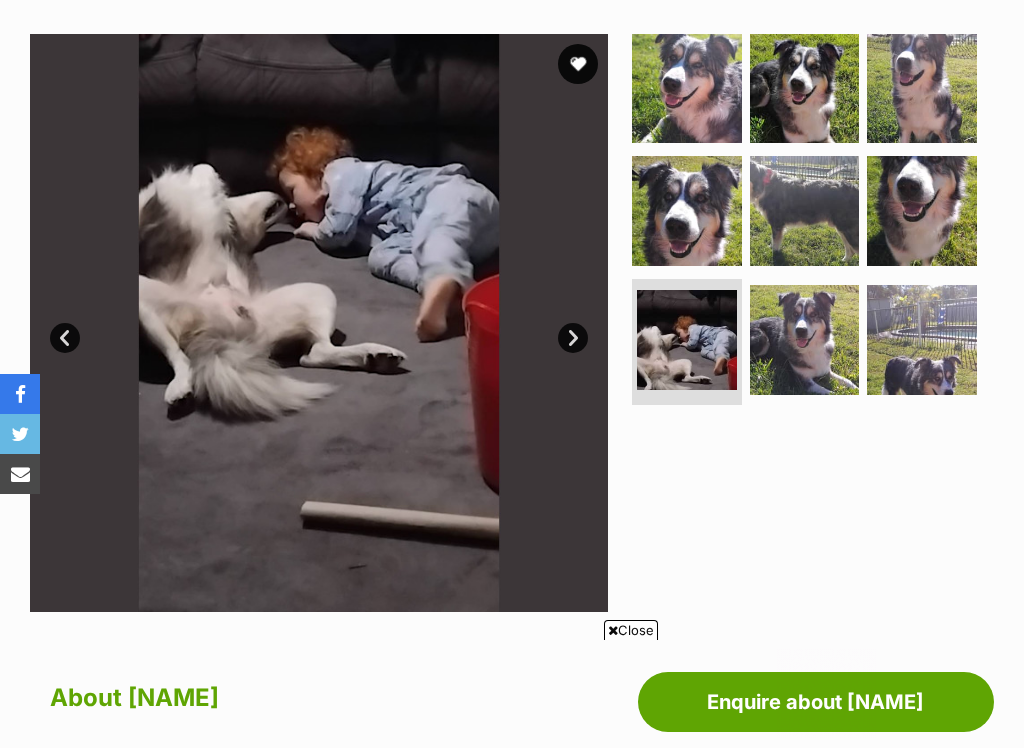 scroll, scrollTop: 0, scrollLeft: 0, axis: both 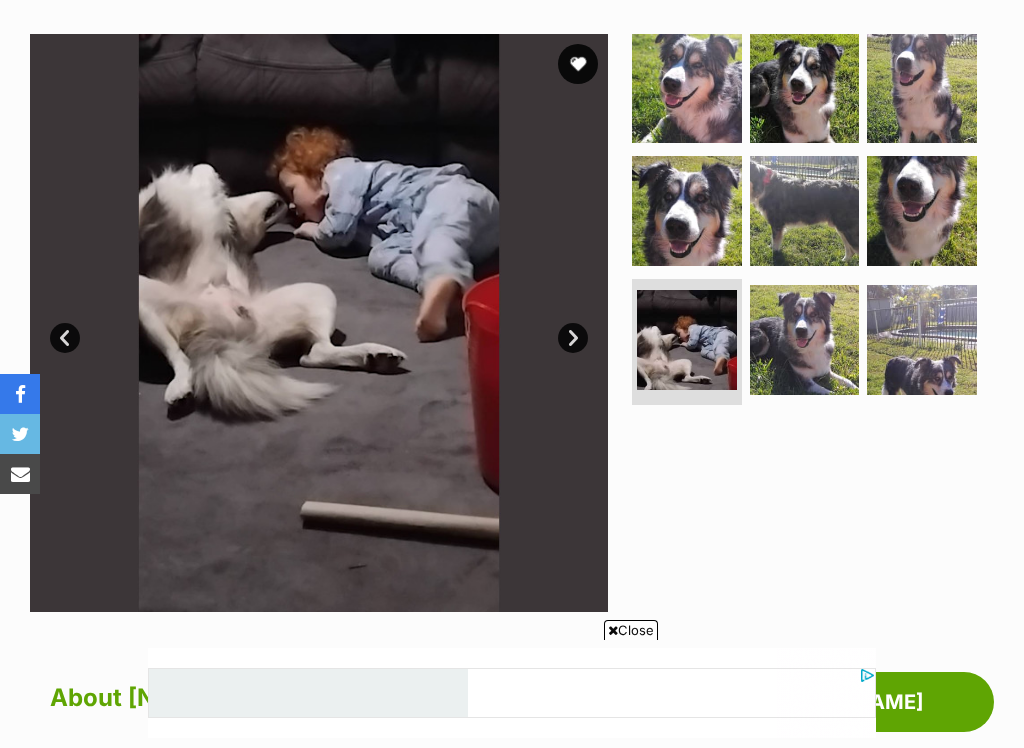 click at bounding box center (805, 340) 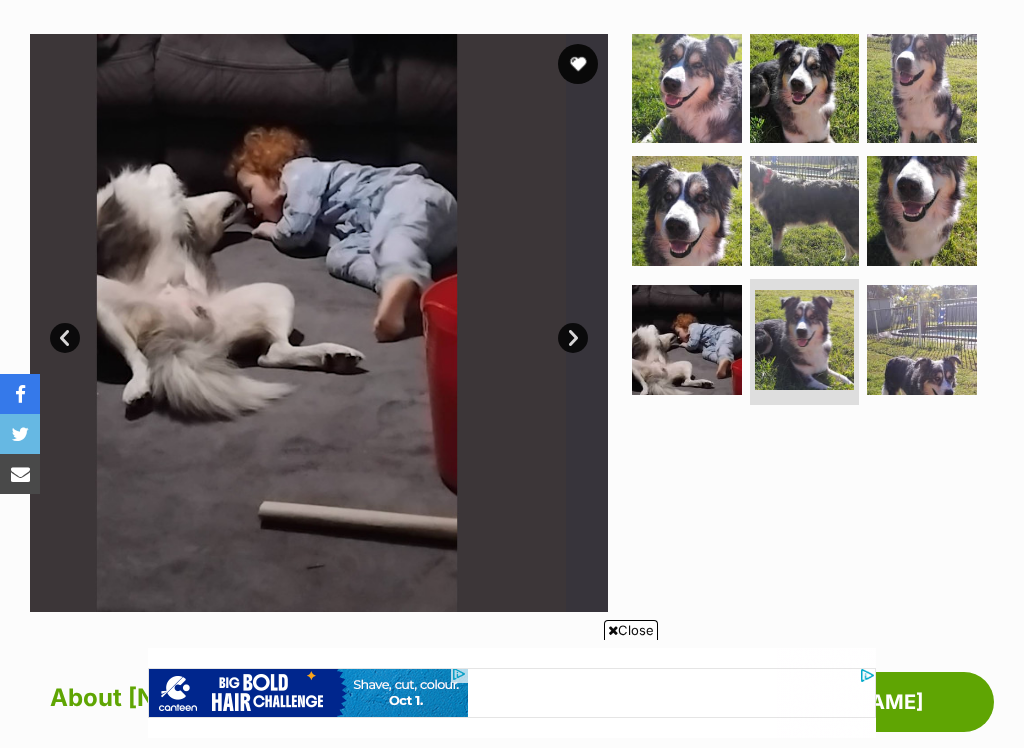 scroll, scrollTop: 0, scrollLeft: 0, axis: both 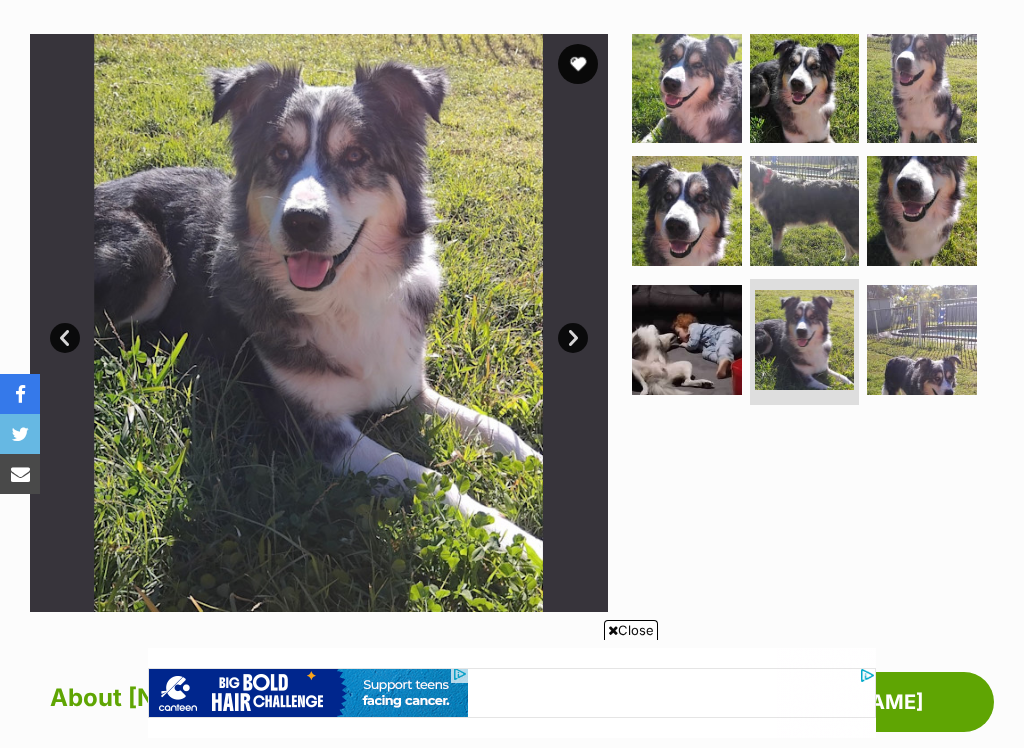 click at bounding box center (922, 340) 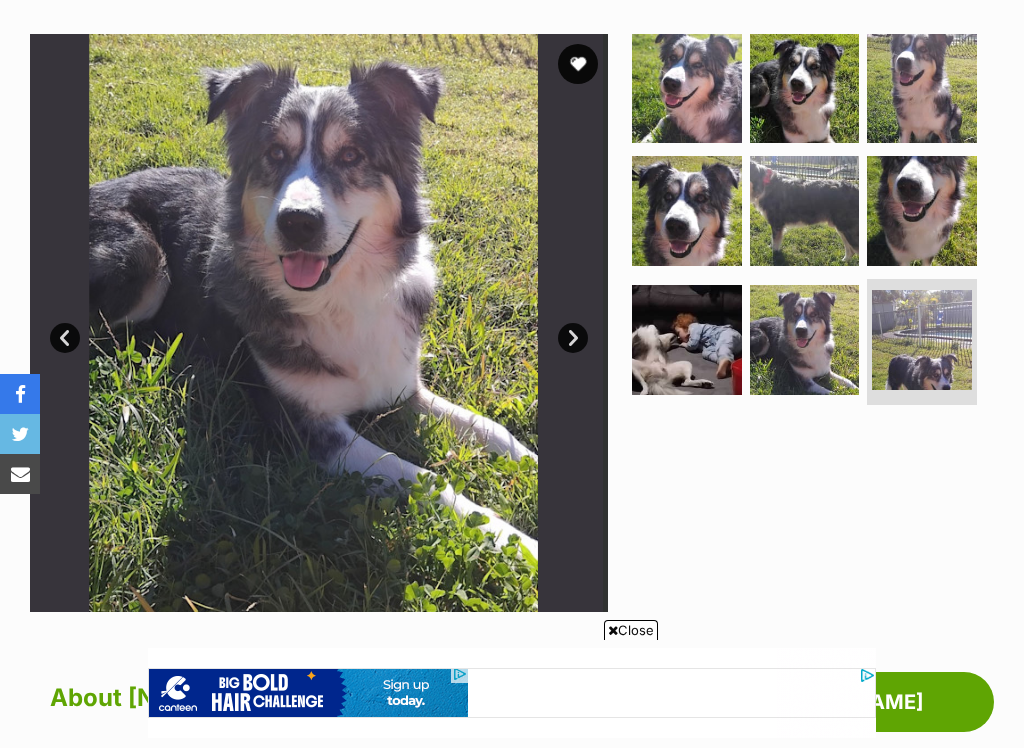 scroll, scrollTop: 0, scrollLeft: 0, axis: both 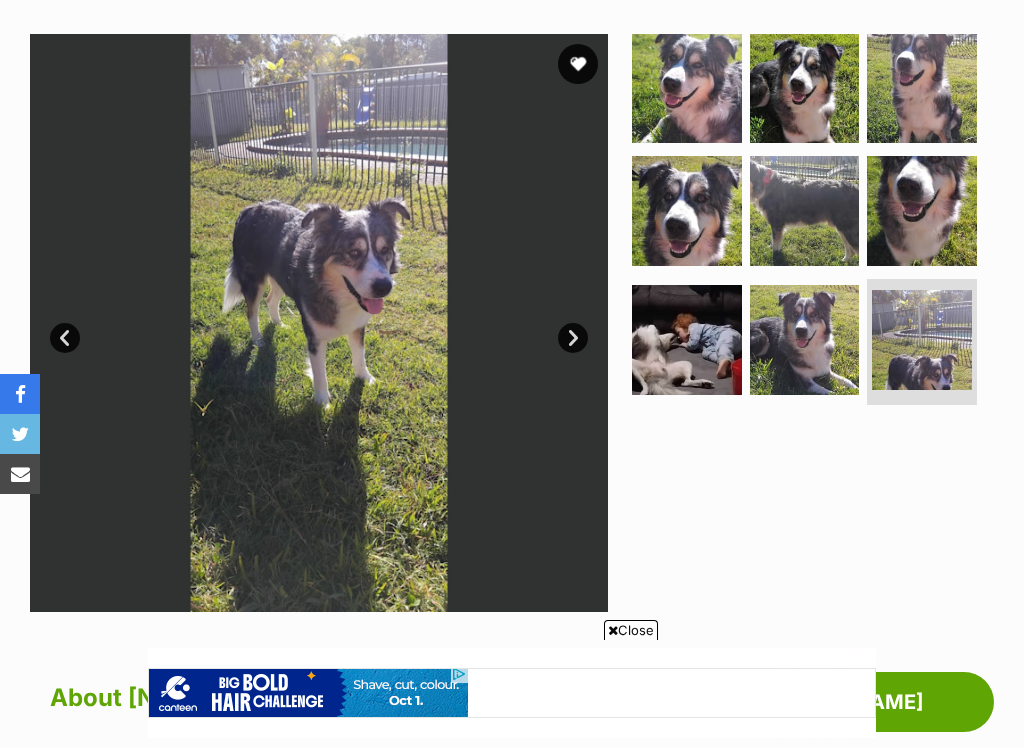 click at bounding box center (922, 211) 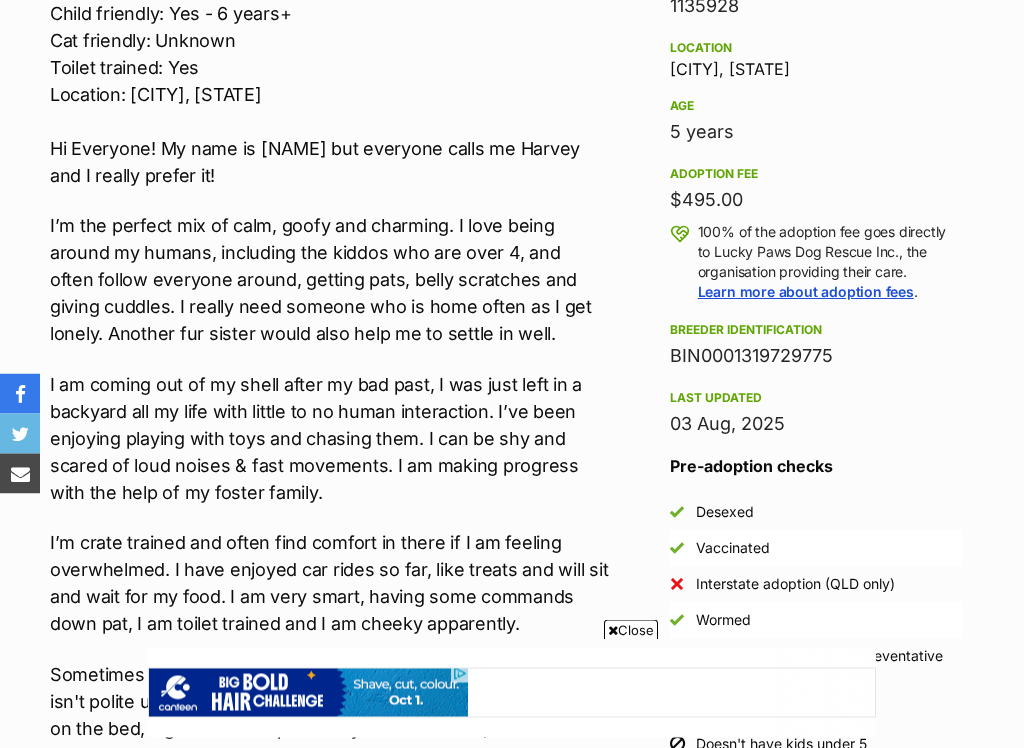 scroll, scrollTop: 0, scrollLeft: 0, axis: both 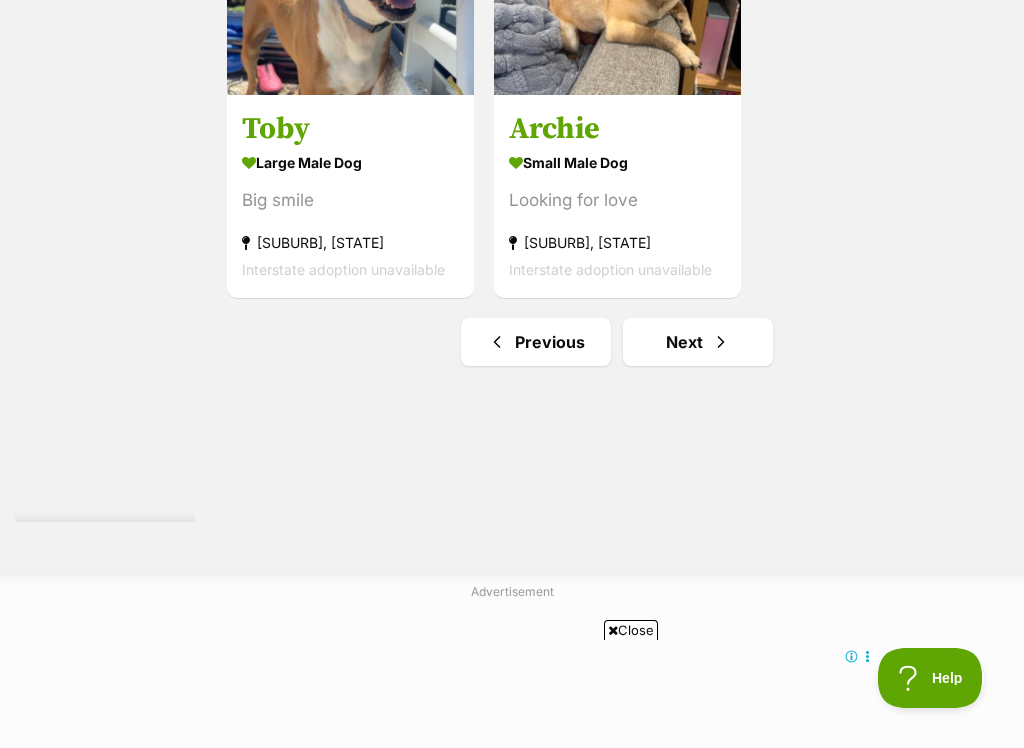 click on "Next" at bounding box center (698, 342) 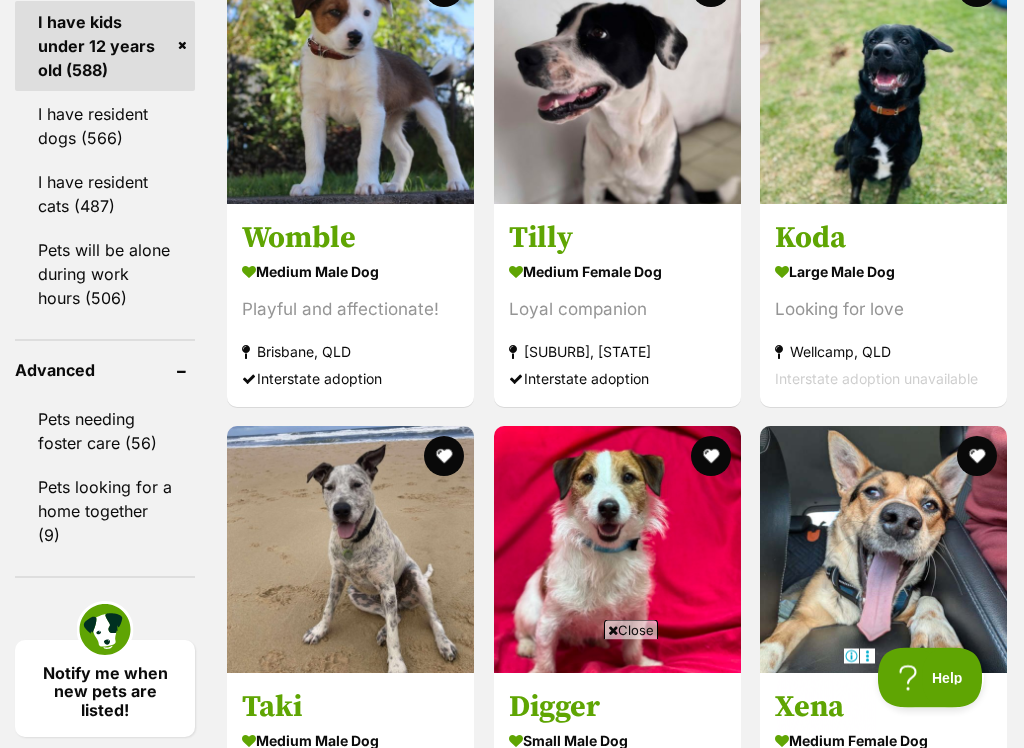 scroll, scrollTop: 2531, scrollLeft: 0, axis: vertical 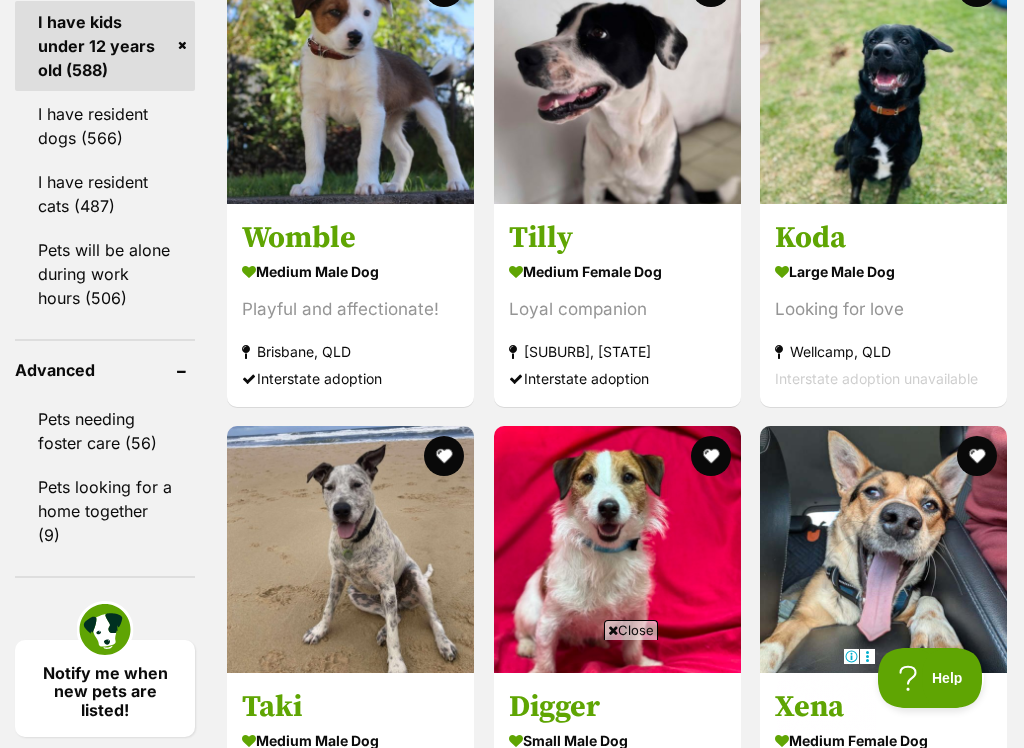 click on "Playful and affectionate!" at bounding box center [350, 309] 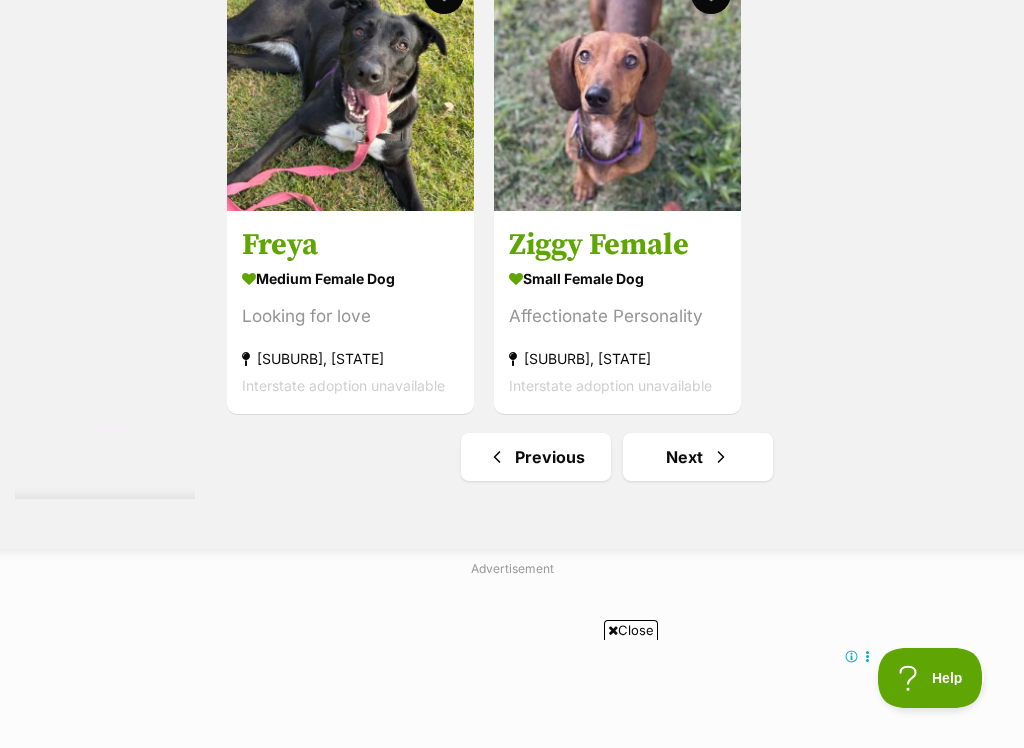 scroll, scrollTop: 3940, scrollLeft: 0, axis: vertical 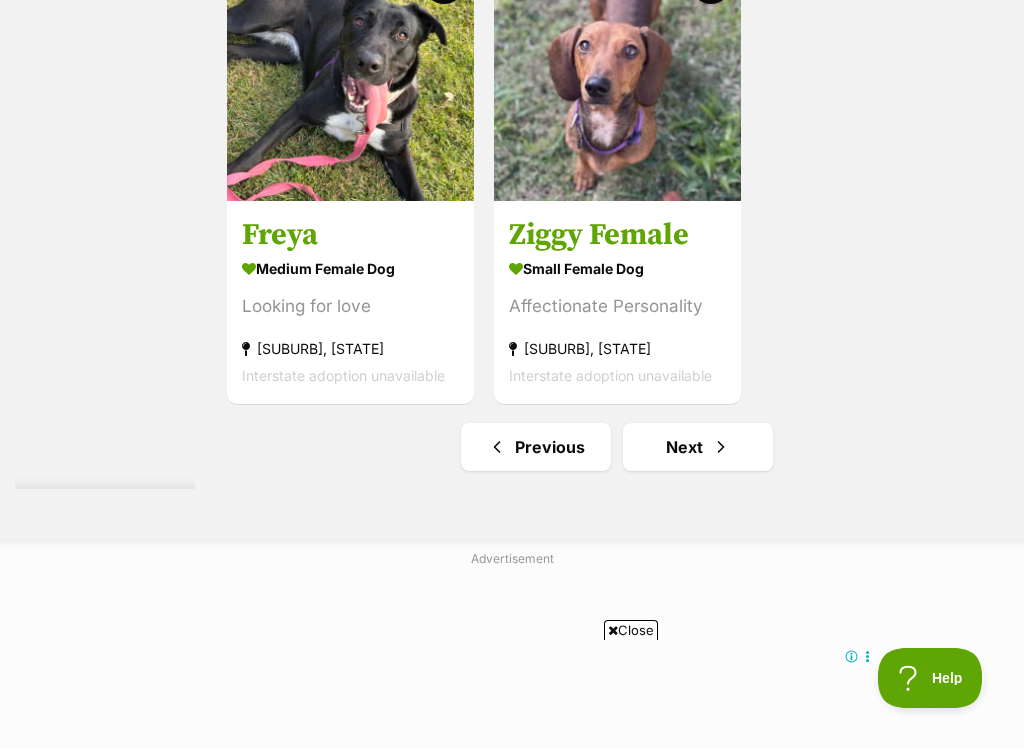 click on "Next" at bounding box center [698, 447] 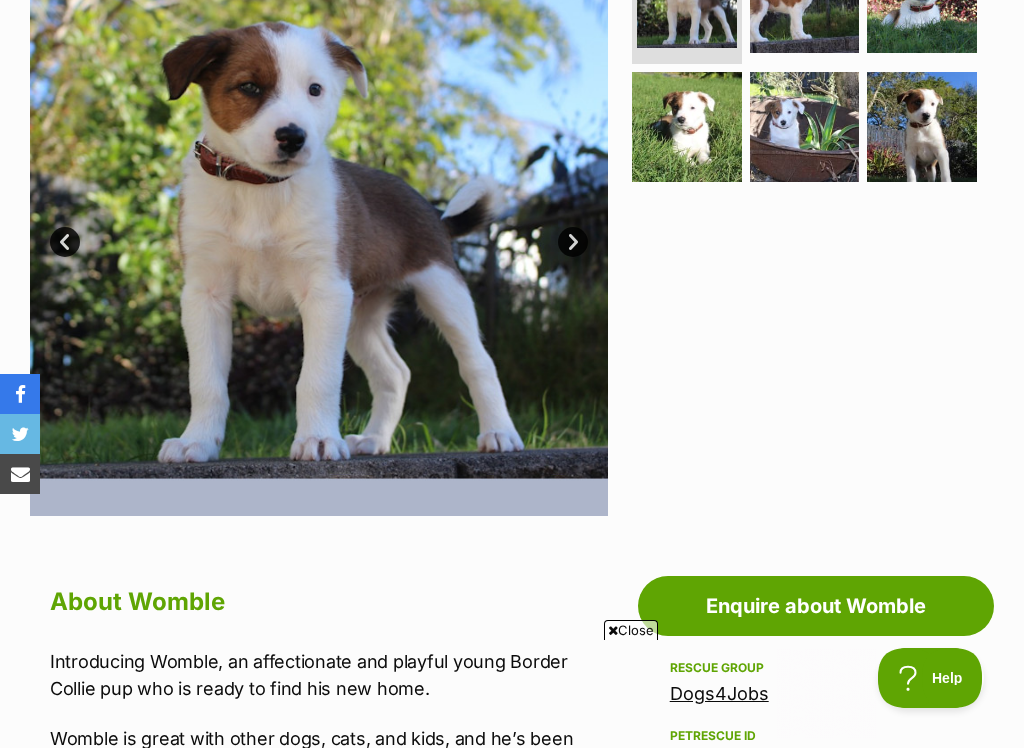 scroll, scrollTop: 572, scrollLeft: 0, axis: vertical 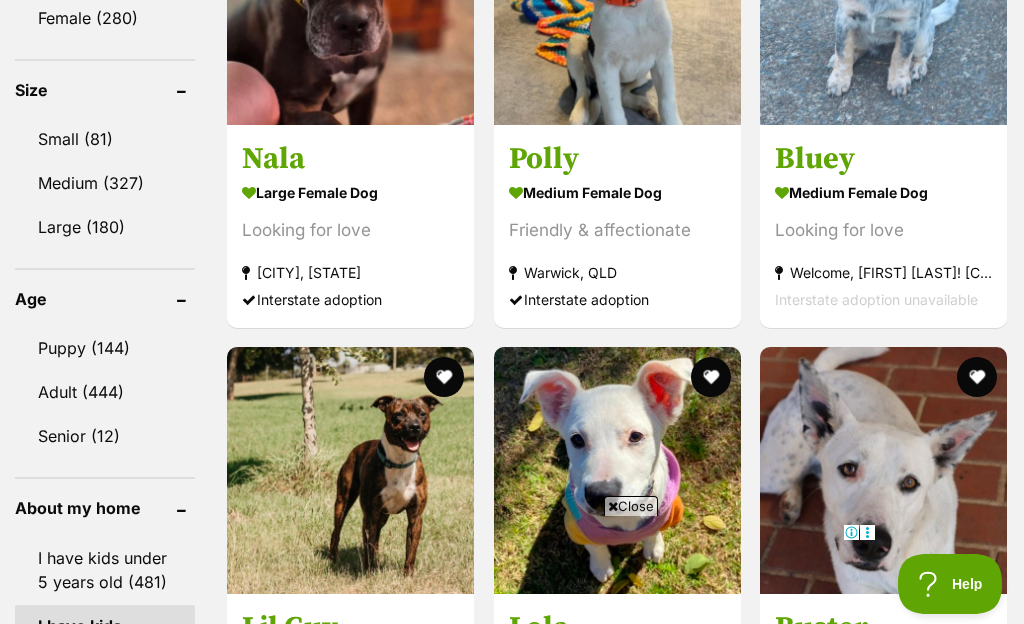 click on "medium female Dog
Looking for love
[CITY], [STATE]
Interstate adoption unavailable" at bounding box center (883, 245) 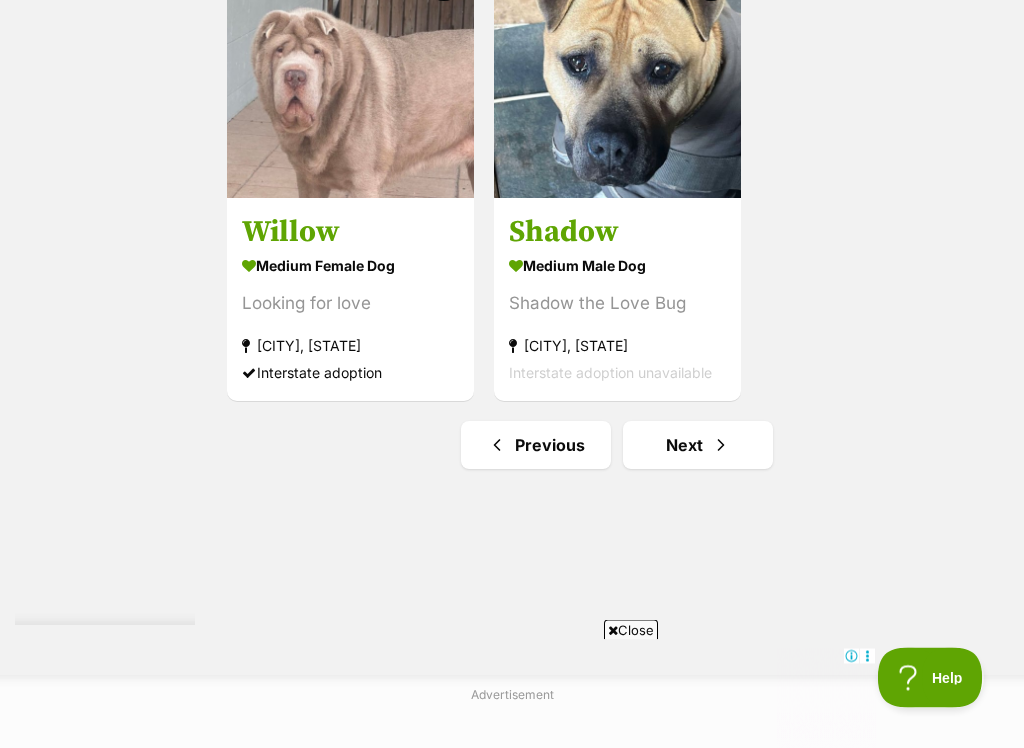 scroll, scrollTop: 3880, scrollLeft: 0, axis: vertical 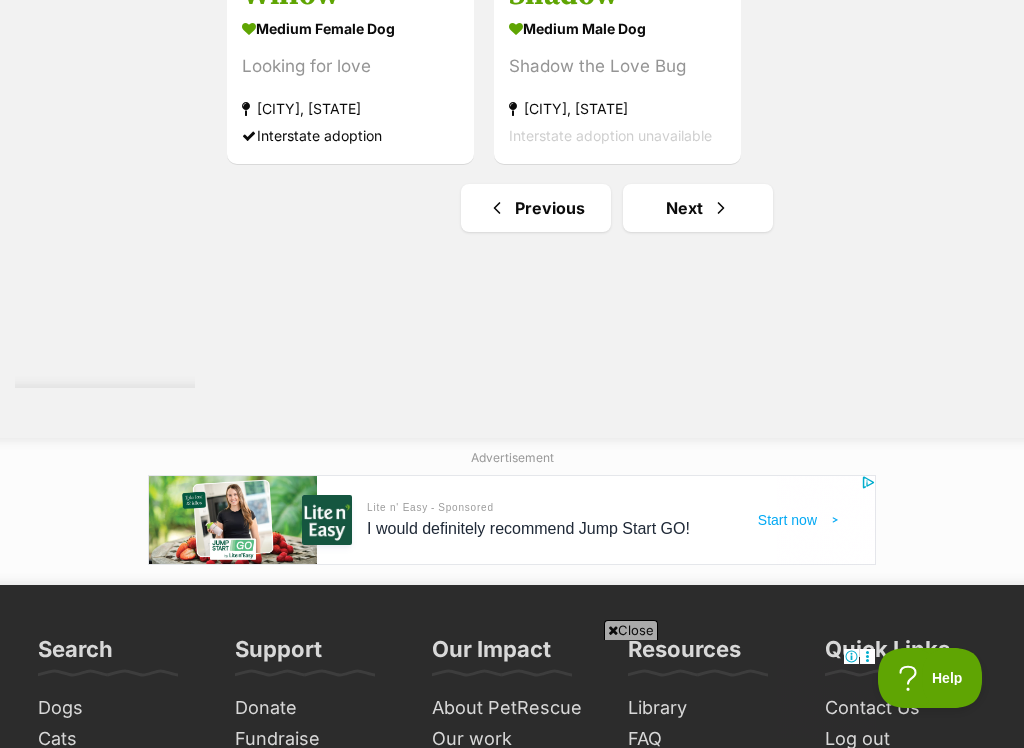click on "Next" at bounding box center [698, 208] 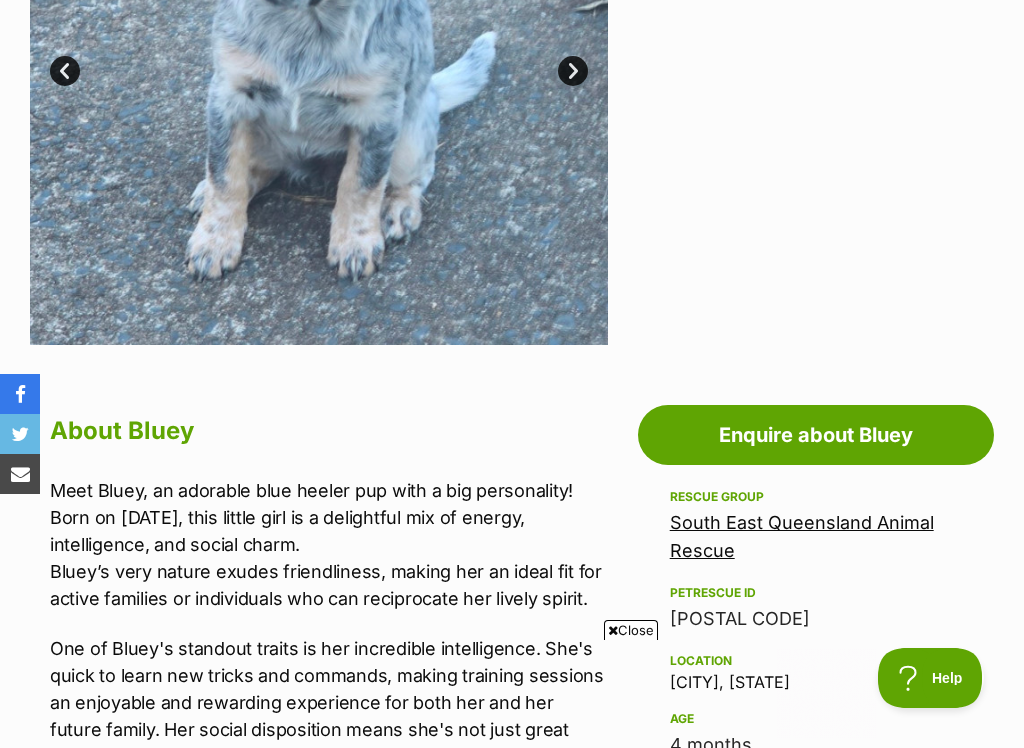 scroll, scrollTop: 0, scrollLeft: 0, axis: both 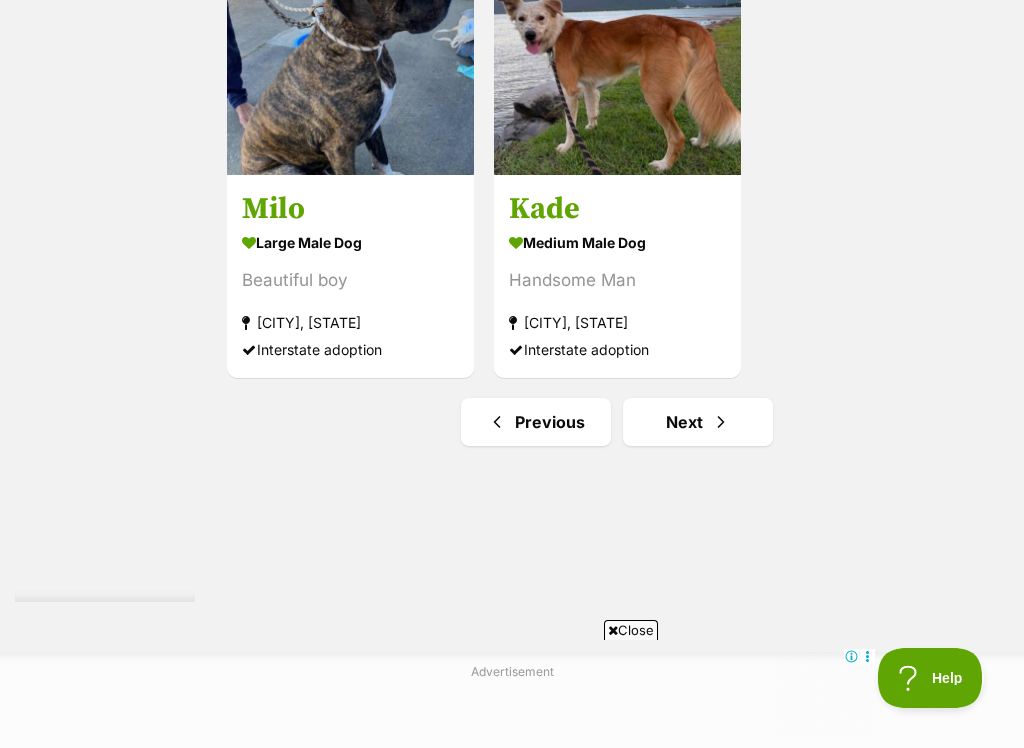 click on "Next" at bounding box center (698, 422) 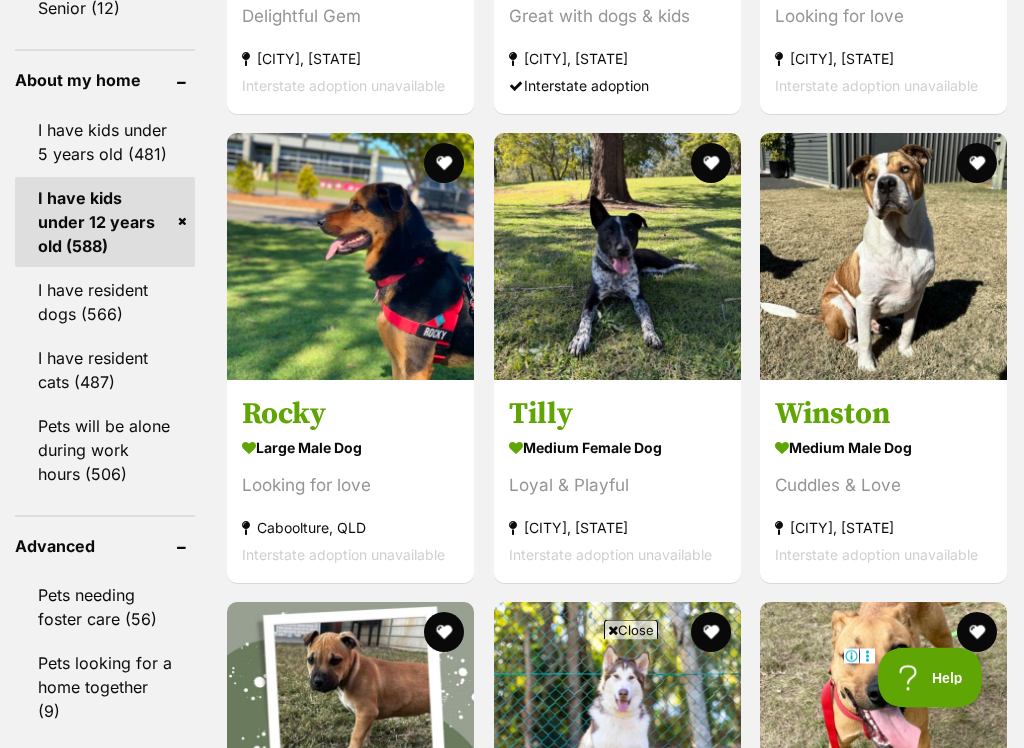 scroll, scrollTop: 2363, scrollLeft: 0, axis: vertical 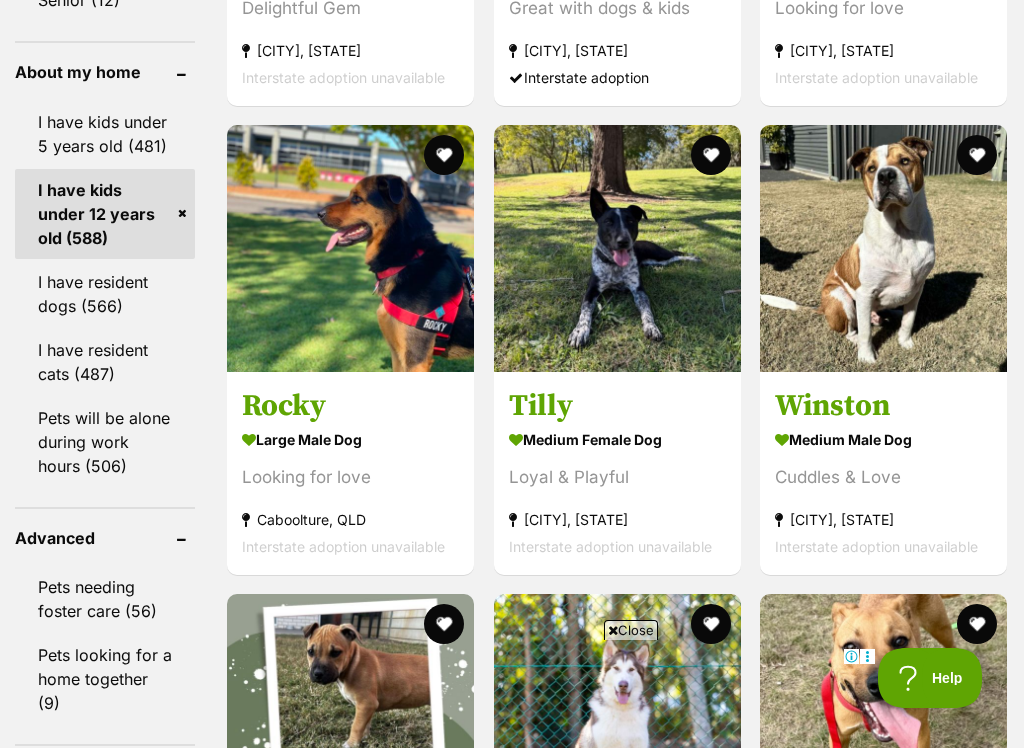 click on "medium female Dog" at bounding box center (617, 439) 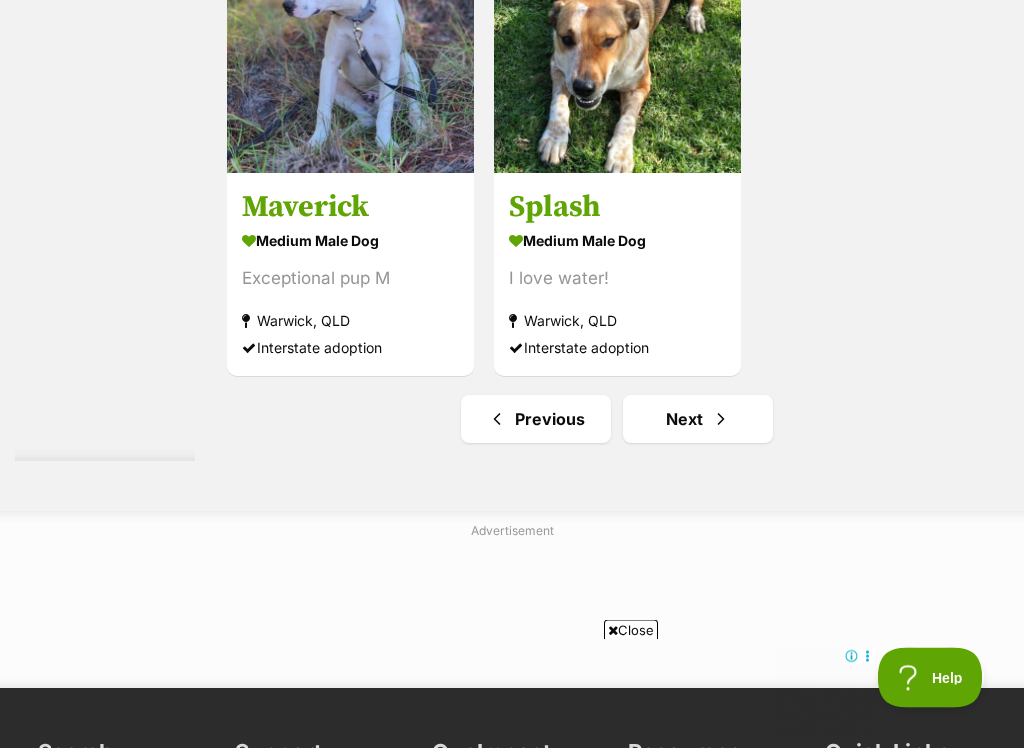scroll, scrollTop: 3968, scrollLeft: 0, axis: vertical 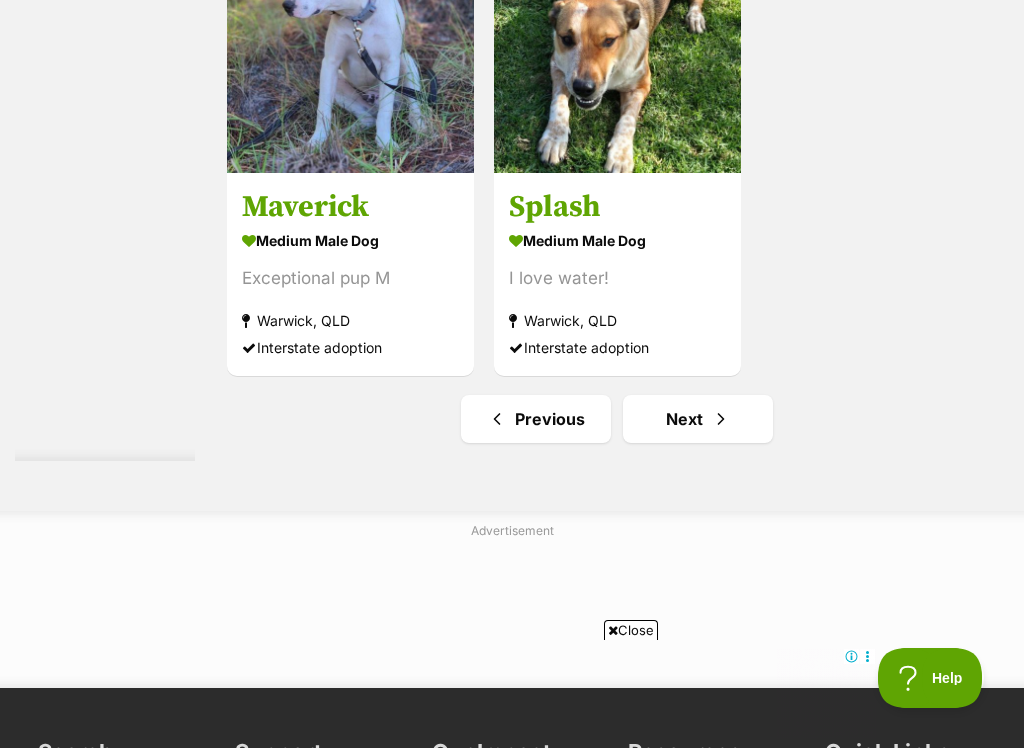 click at bounding box center (721, 419) 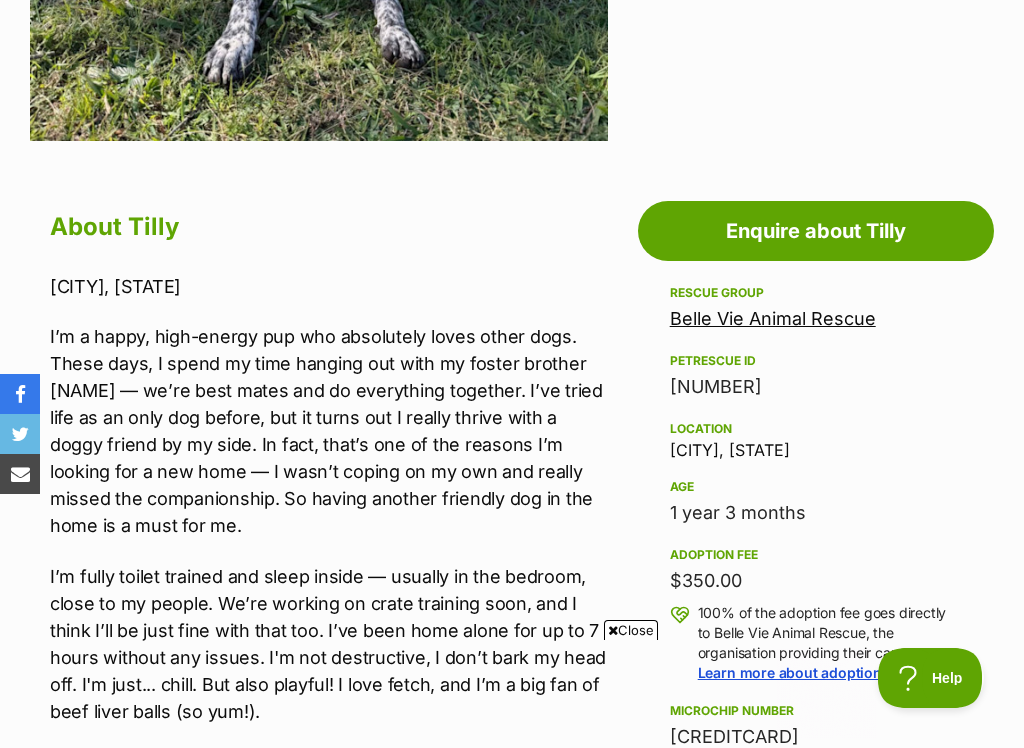 scroll, scrollTop: 0, scrollLeft: 0, axis: both 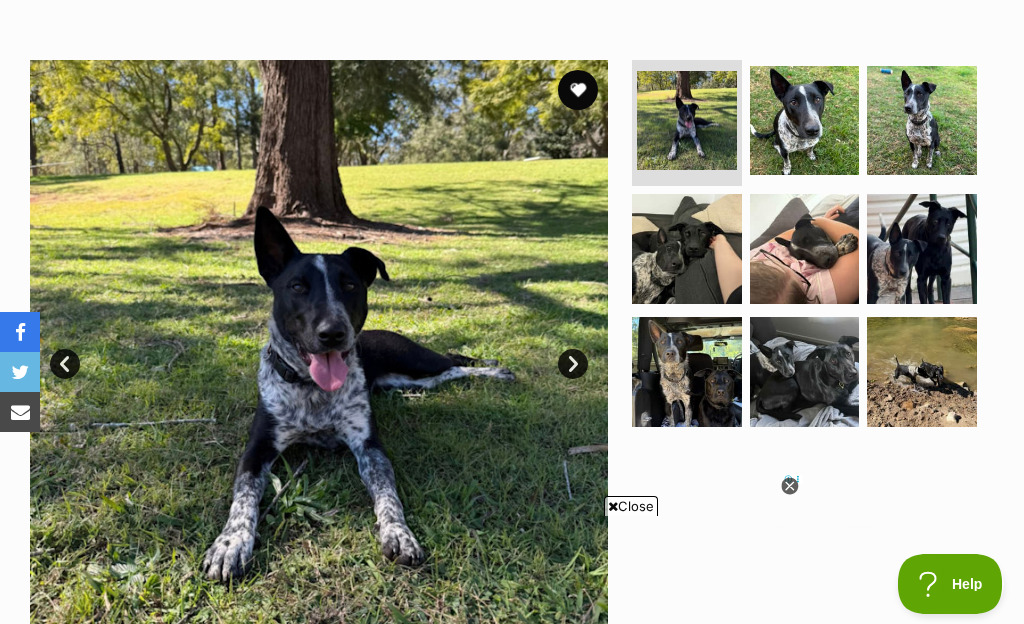 click at bounding box center (805, 121) 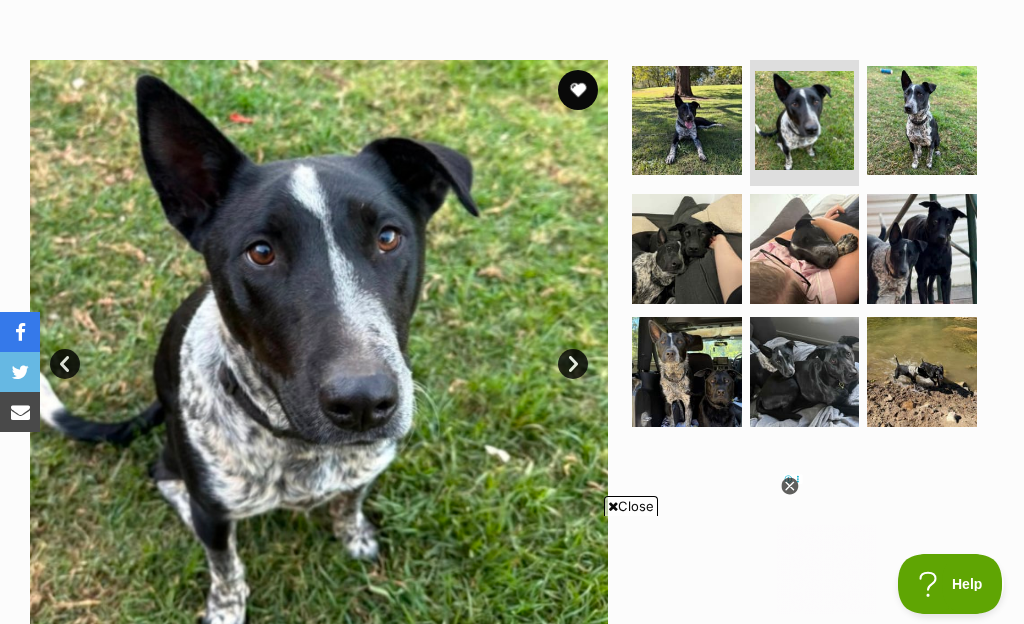 click at bounding box center (922, 121) 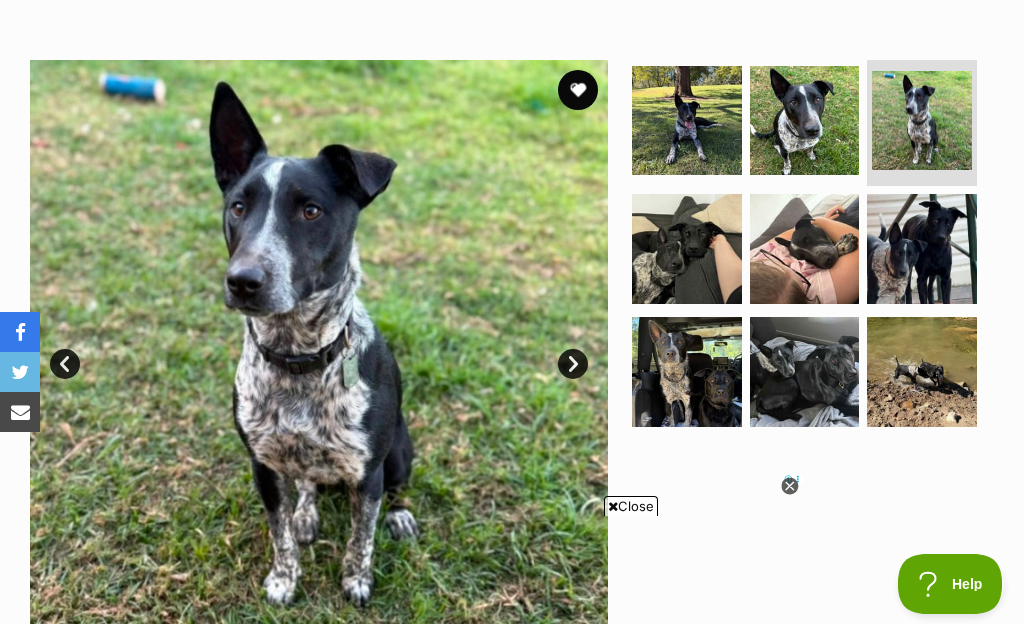 click at bounding box center [687, 249] 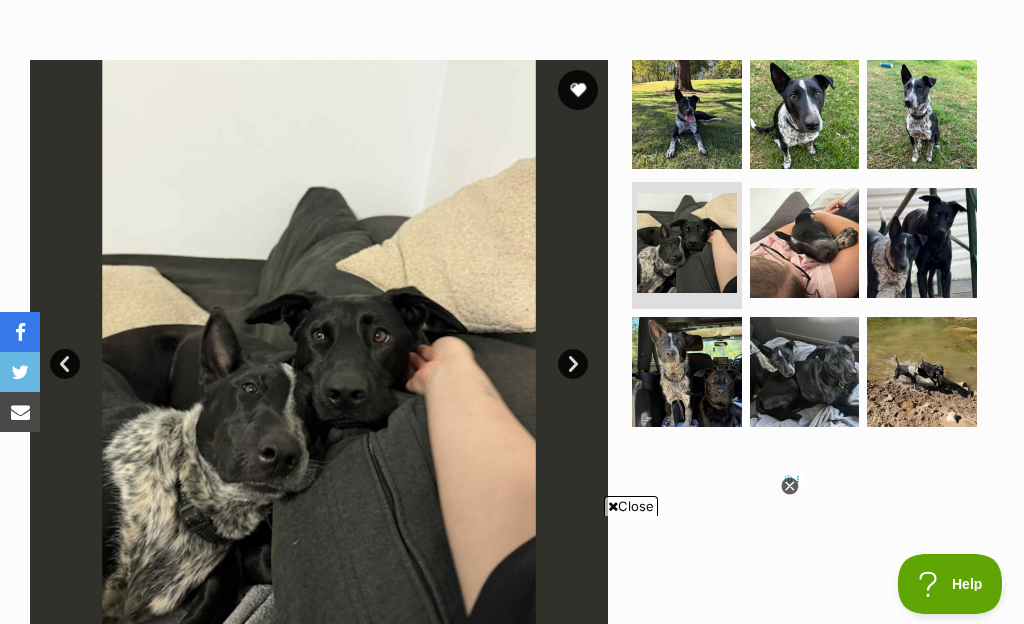 click at bounding box center [805, 243] 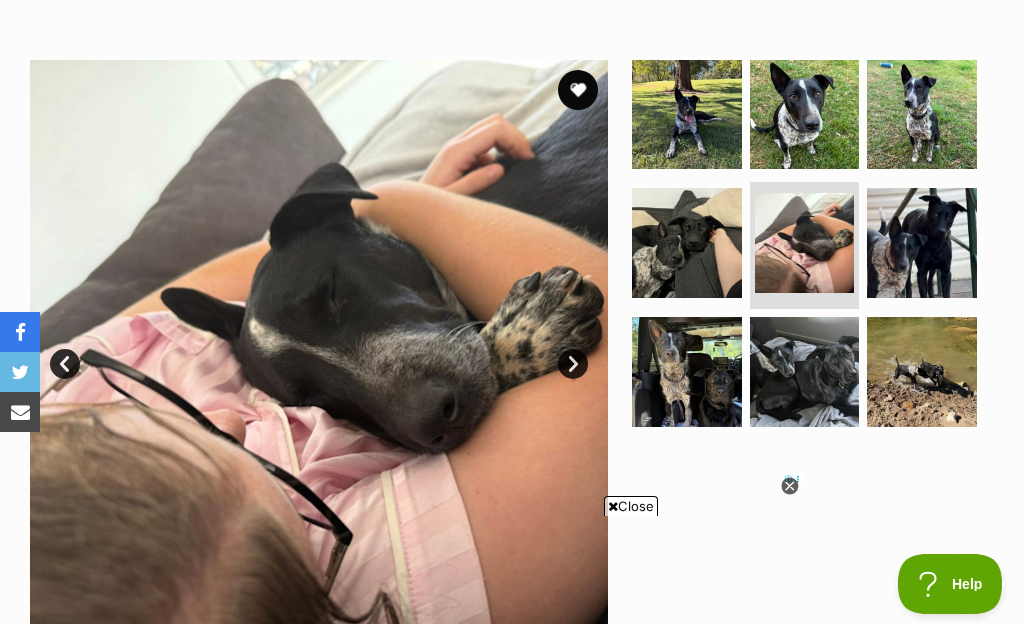 click at bounding box center (922, 243) 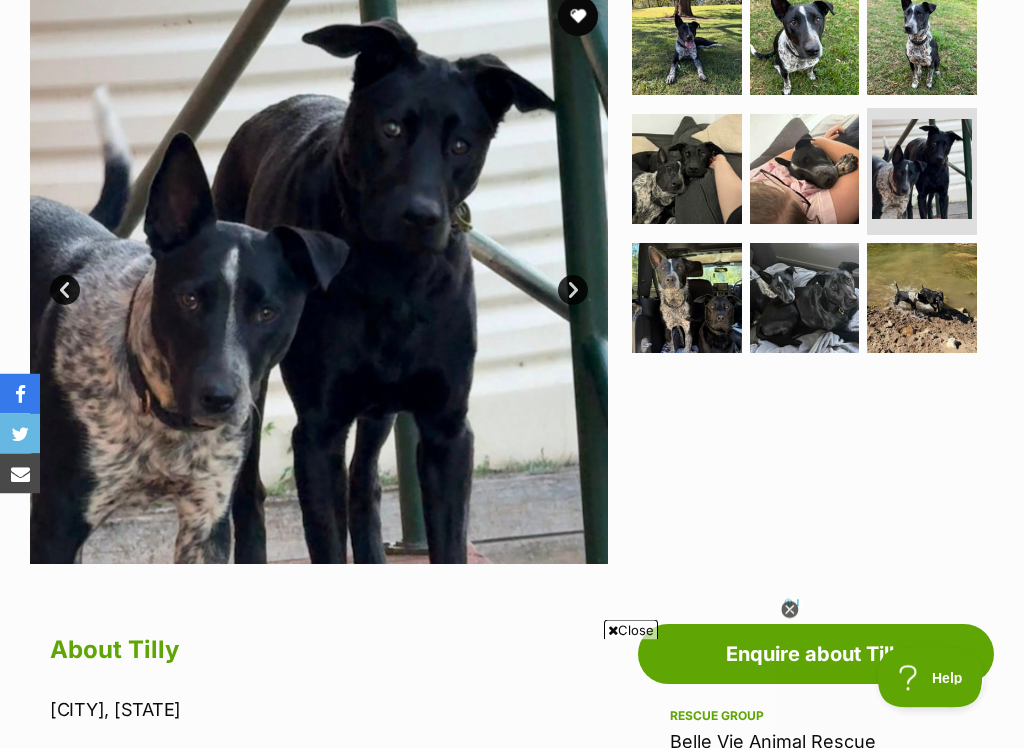 scroll, scrollTop: 430, scrollLeft: 0, axis: vertical 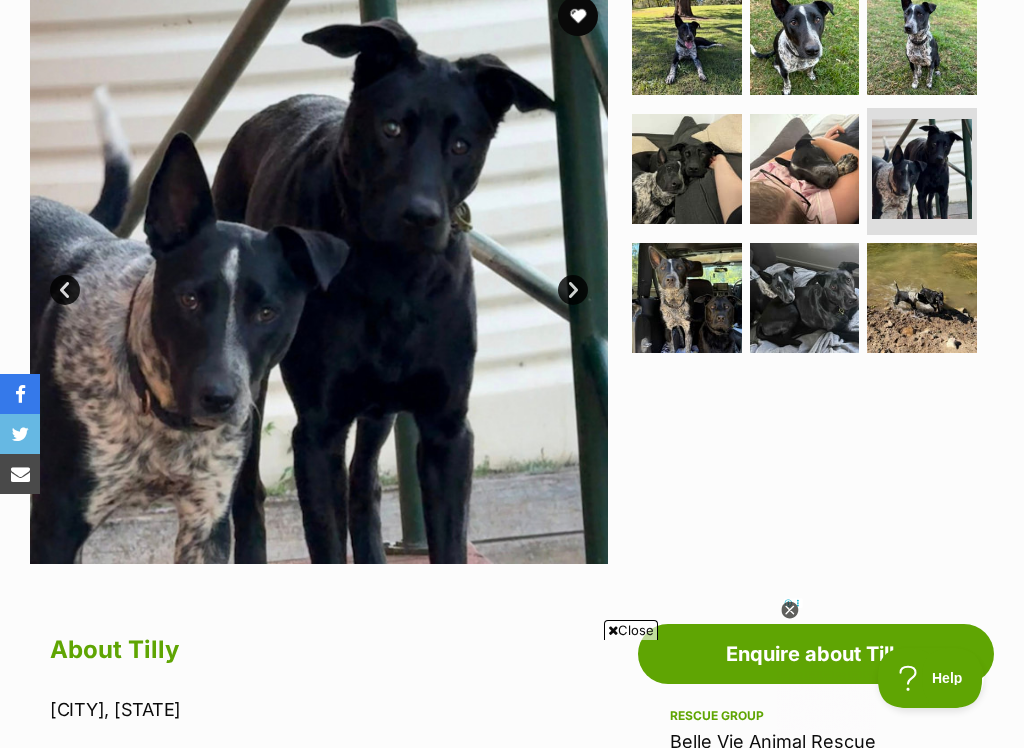 click at bounding box center [687, 298] 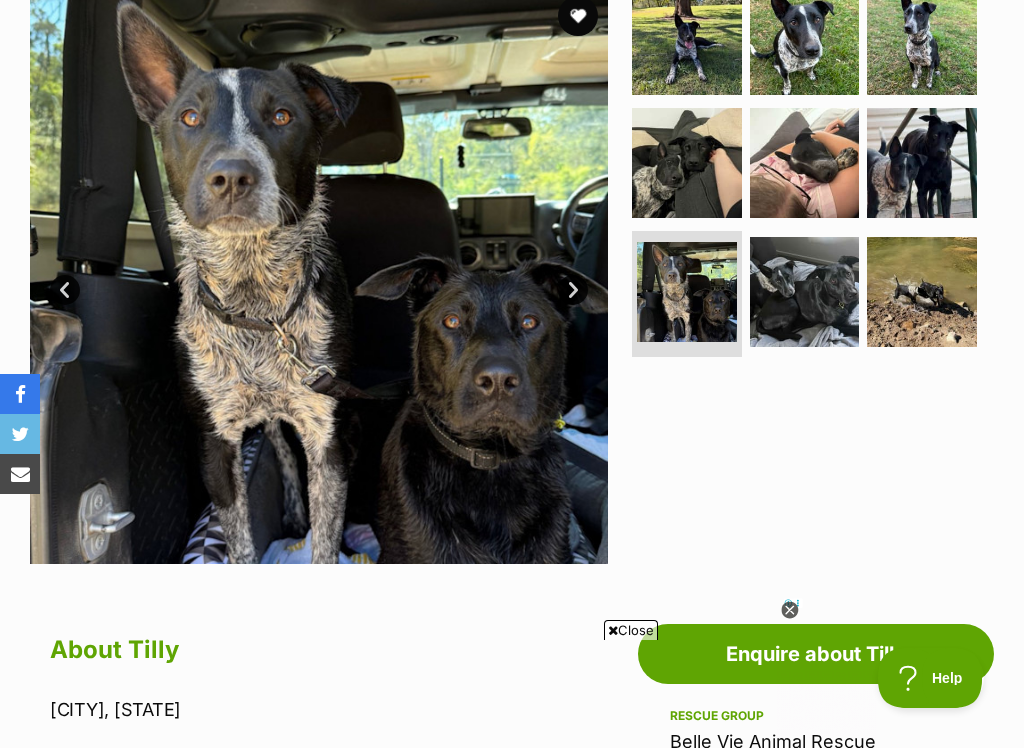 click at bounding box center (805, 292) 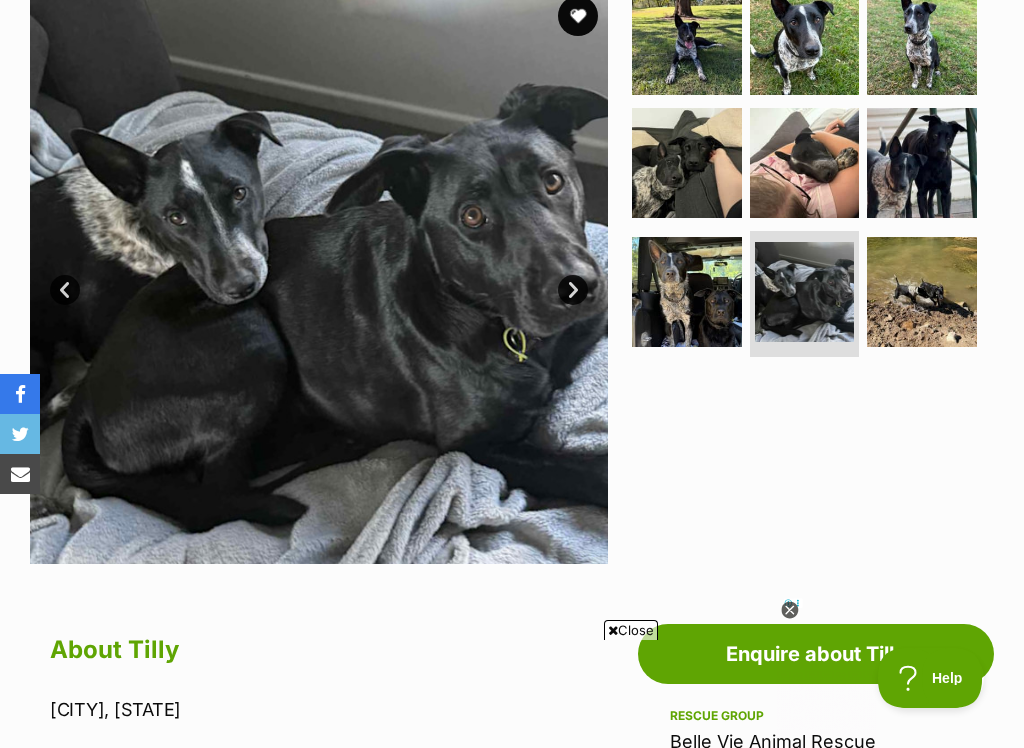 click at bounding box center [922, 292] 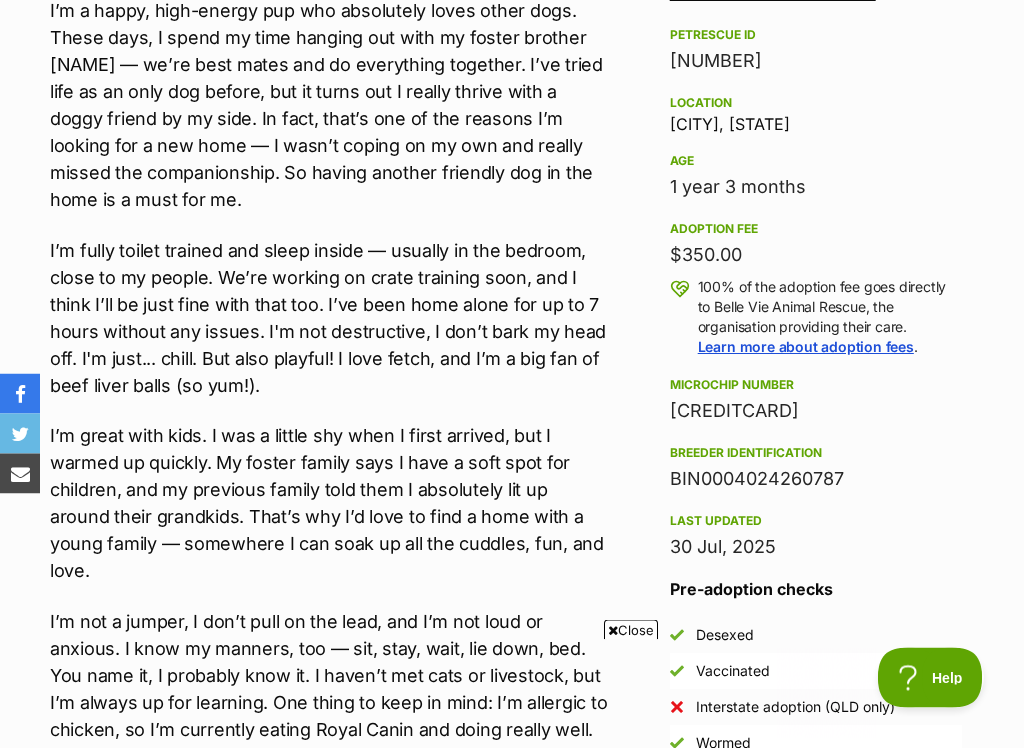 scroll, scrollTop: 1205, scrollLeft: 0, axis: vertical 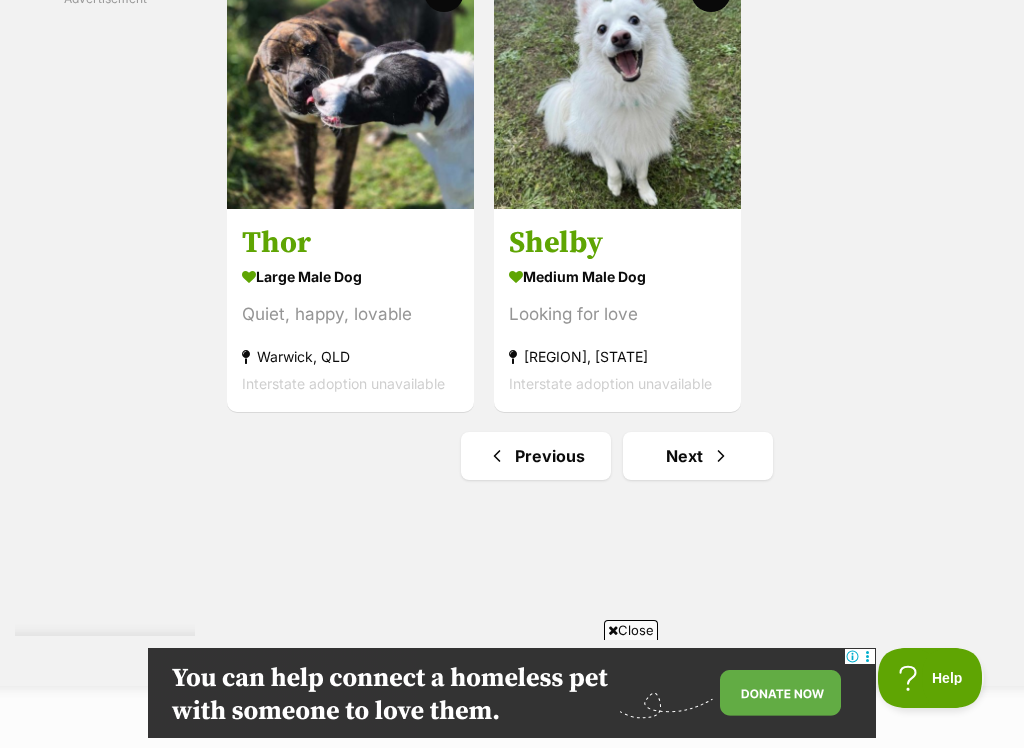 click on "Next" at bounding box center (698, 456) 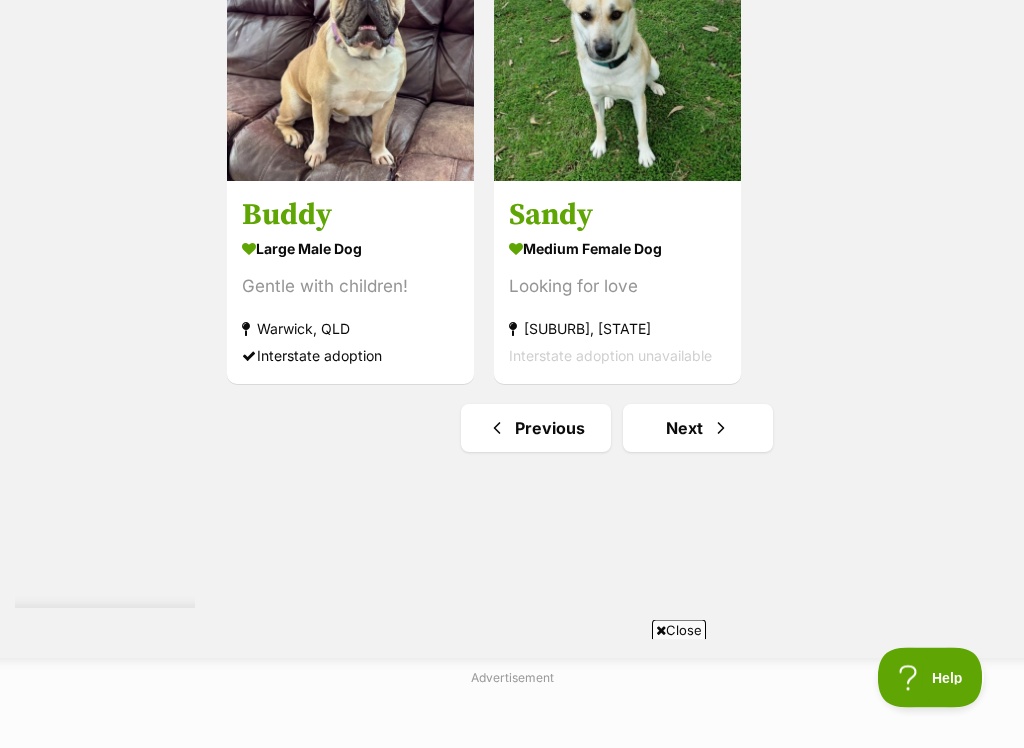 scroll, scrollTop: 3786, scrollLeft: 0, axis: vertical 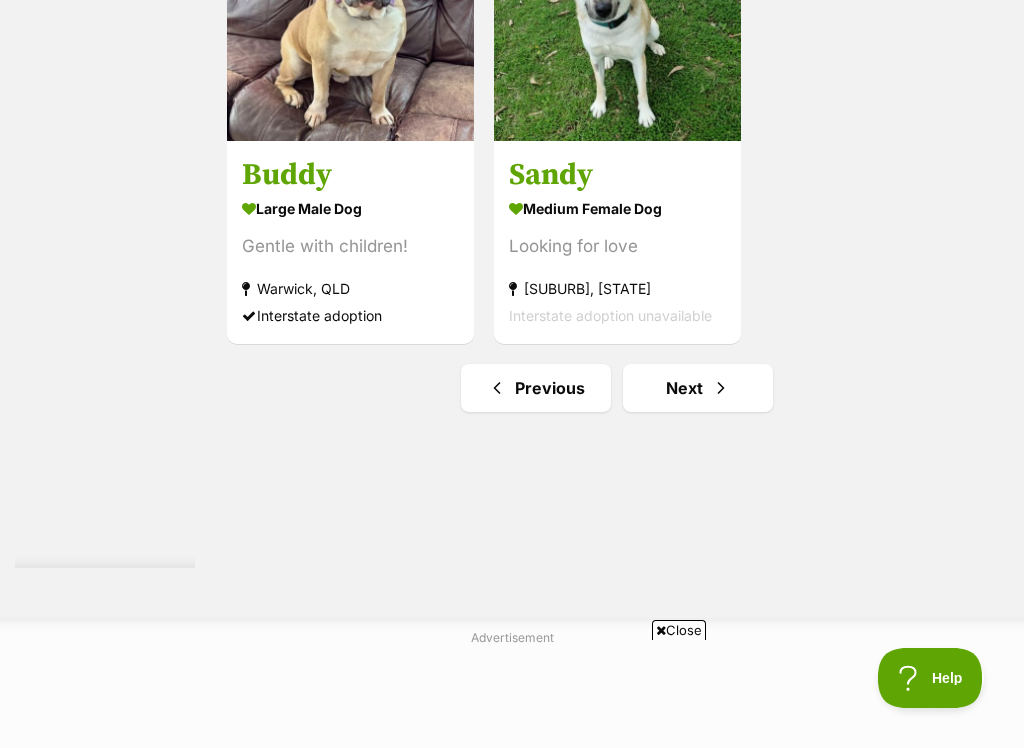 click at bounding box center [721, 388] 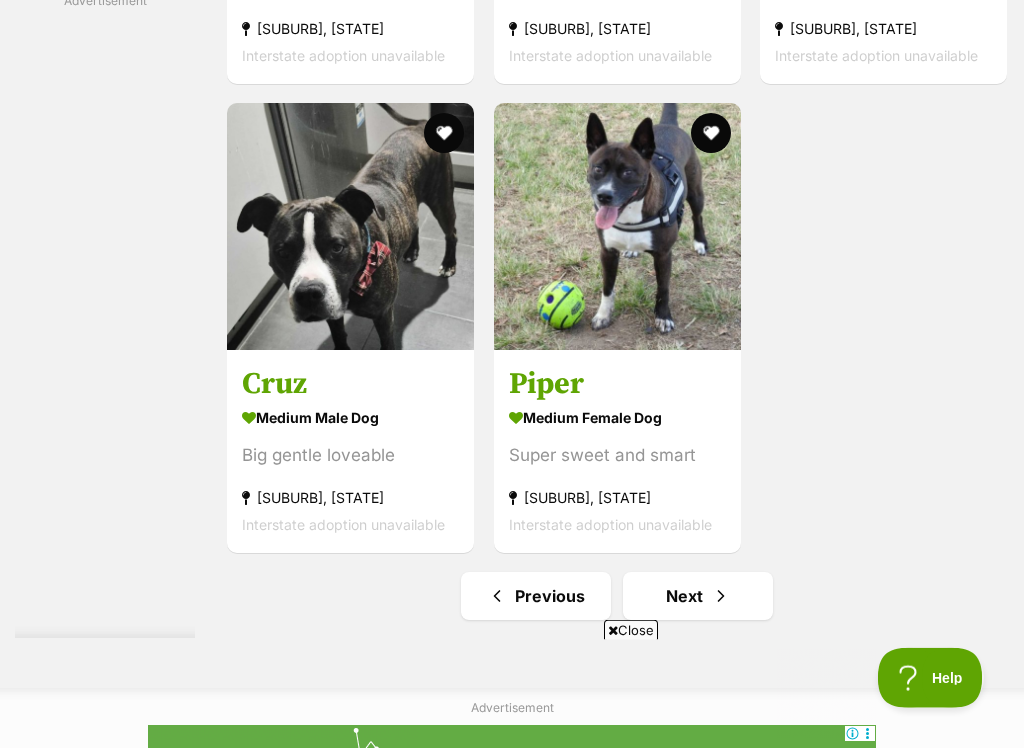 scroll, scrollTop: 0, scrollLeft: 0, axis: both 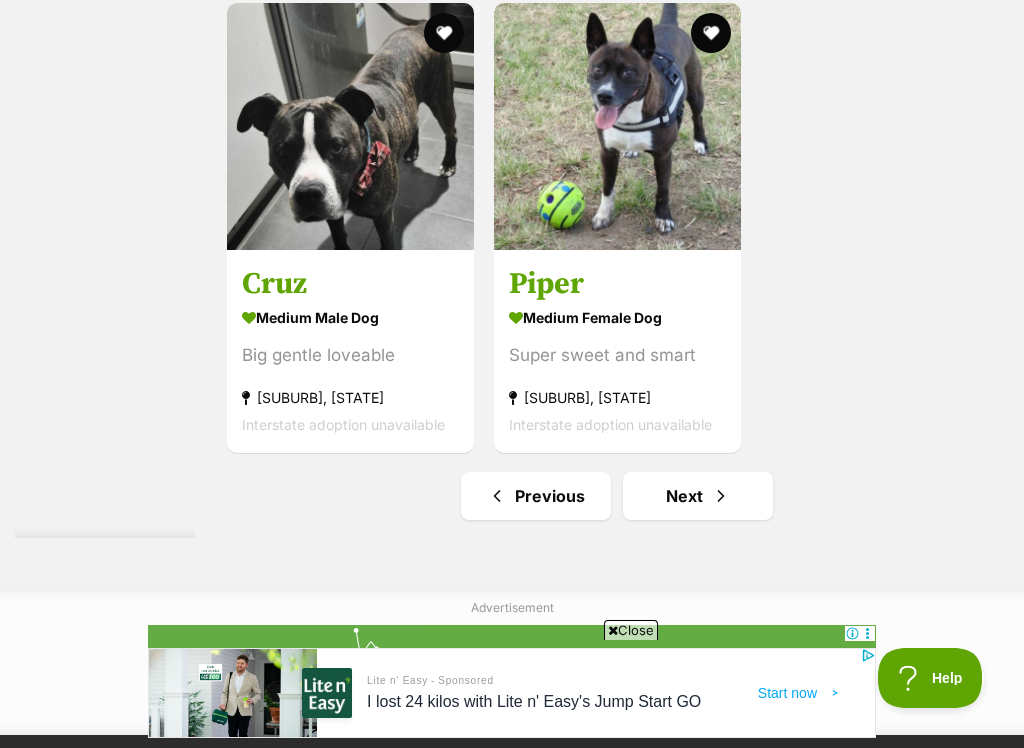 click on "Next" at bounding box center (698, 496) 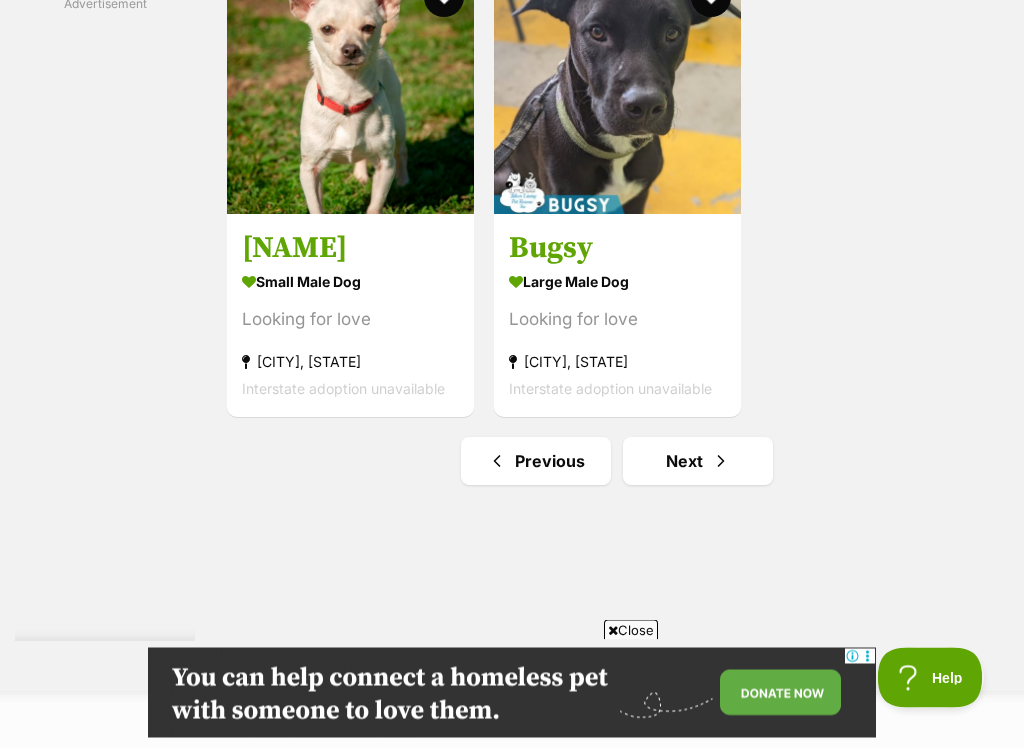 scroll, scrollTop: 3713, scrollLeft: 0, axis: vertical 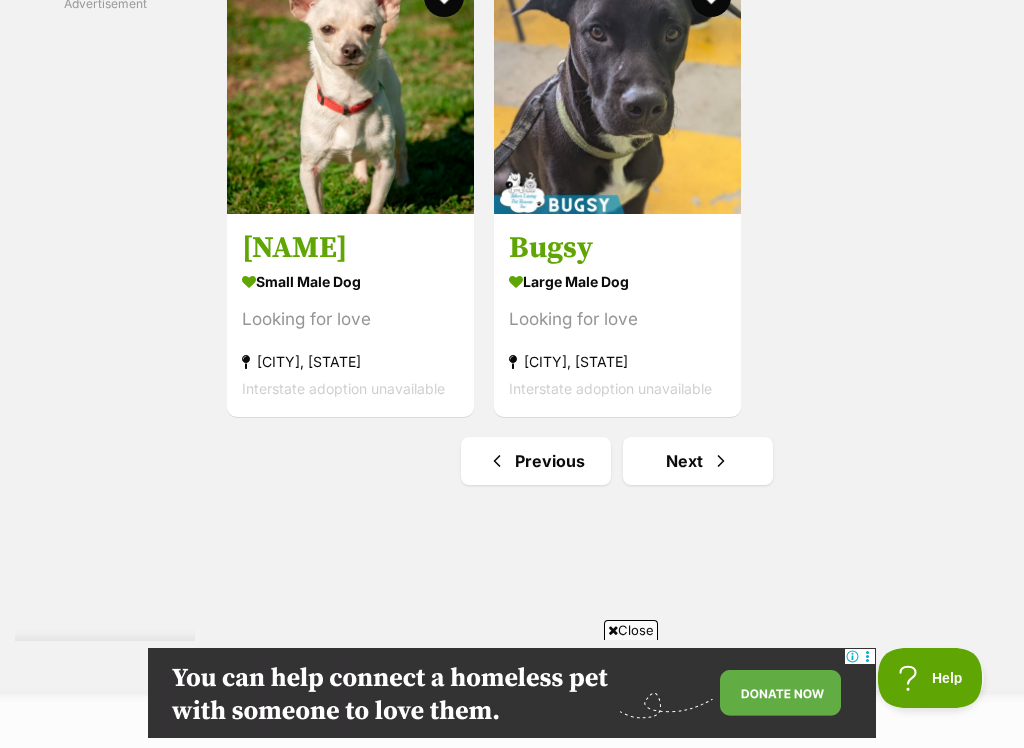 click on "Next" at bounding box center [698, 461] 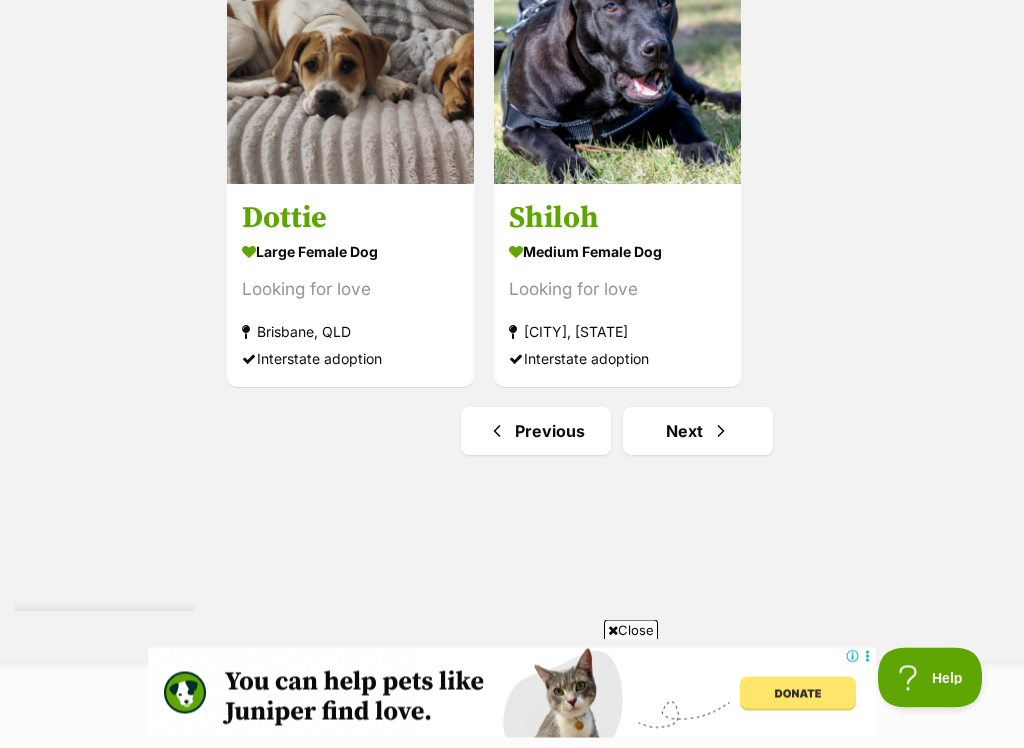scroll, scrollTop: 3746, scrollLeft: 0, axis: vertical 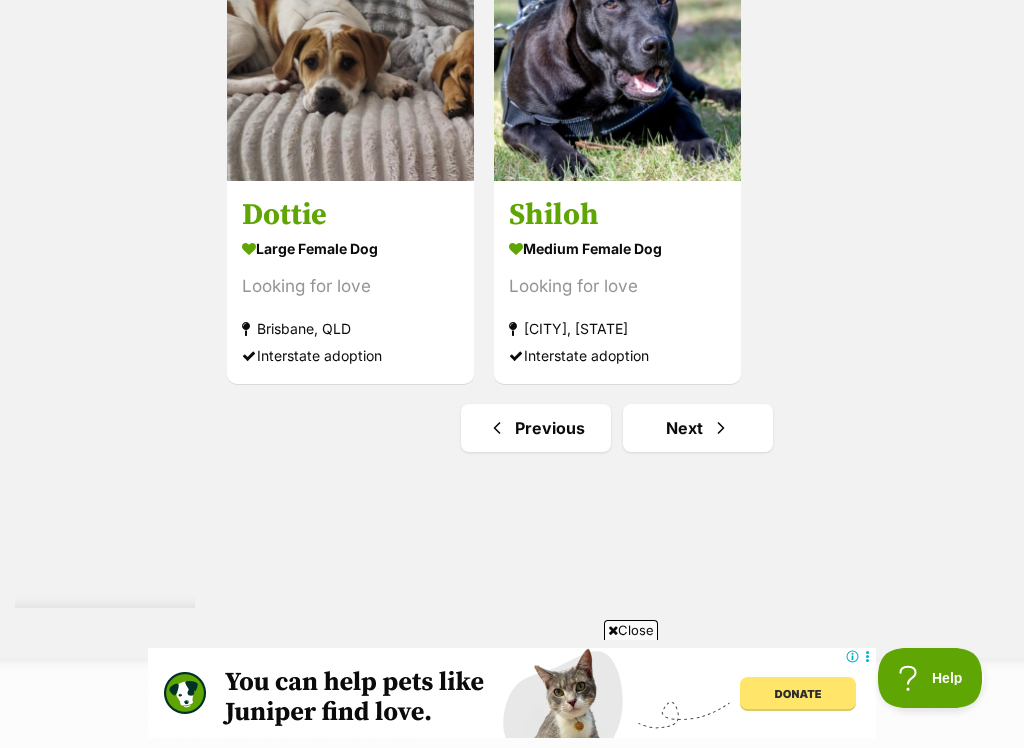 click on "Next" at bounding box center [698, 428] 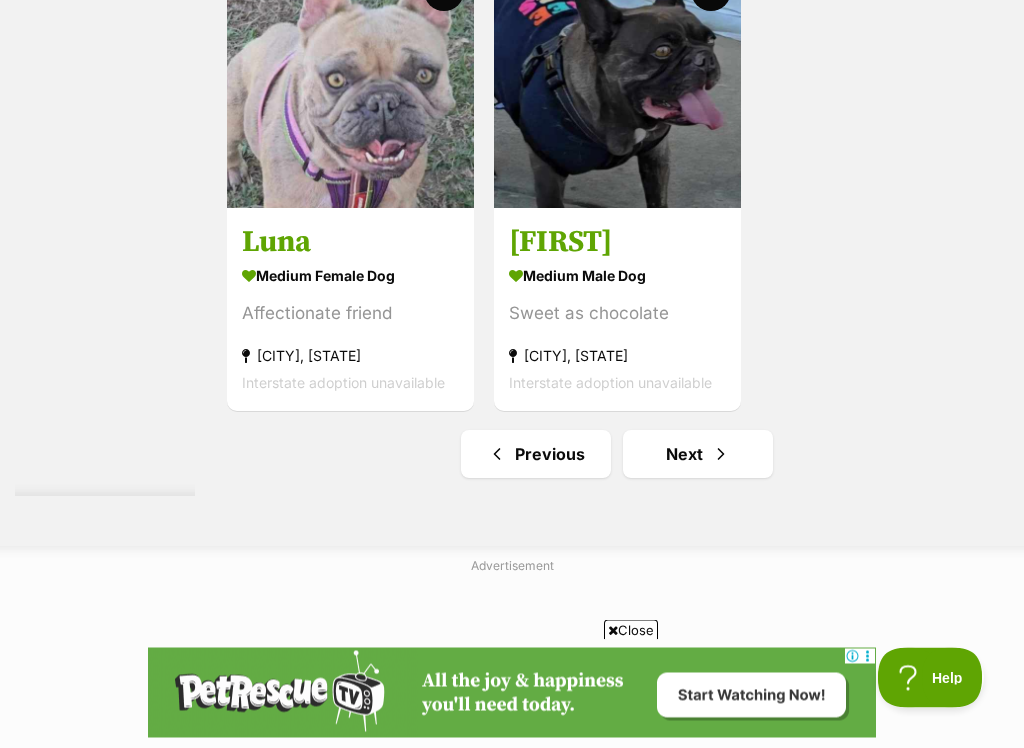 scroll, scrollTop: 3933, scrollLeft: 0, axis: vertical 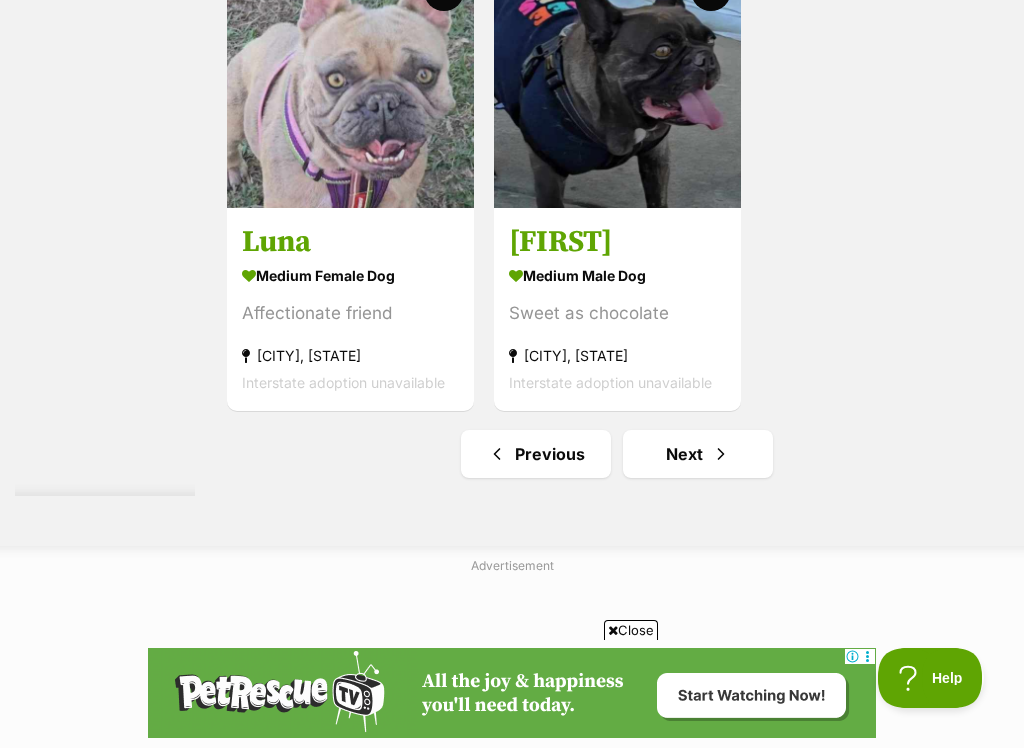 click on "Next" at bounding box center (698, 454) 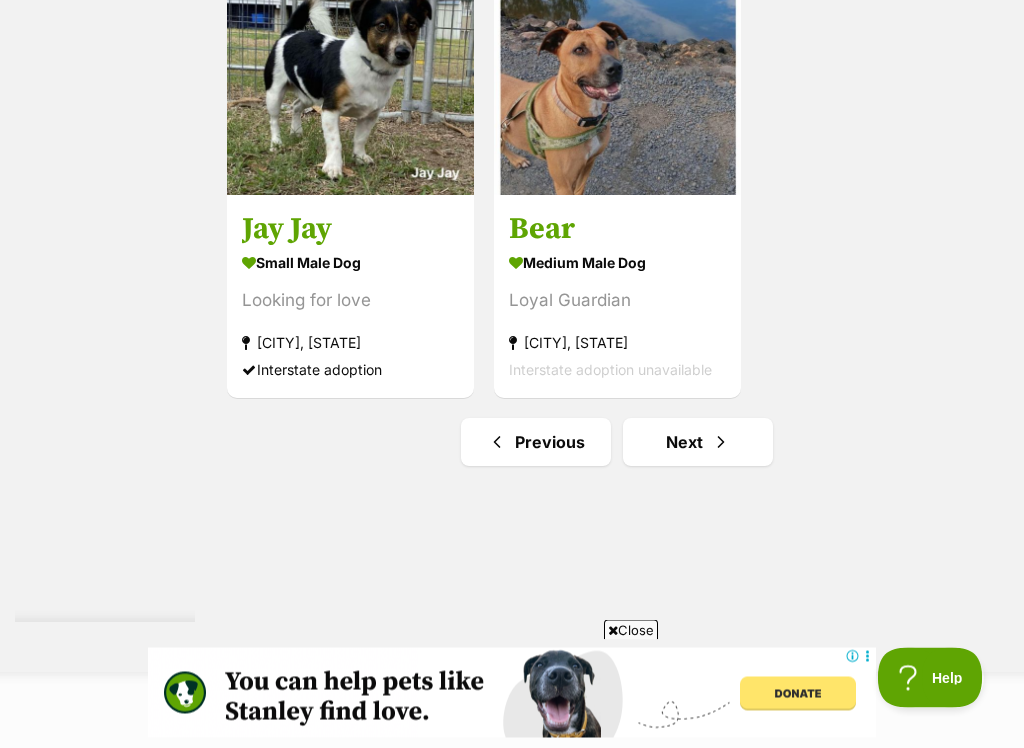 scroll, scrollTop: 3732, scrollLeft: 0, axis: vertical 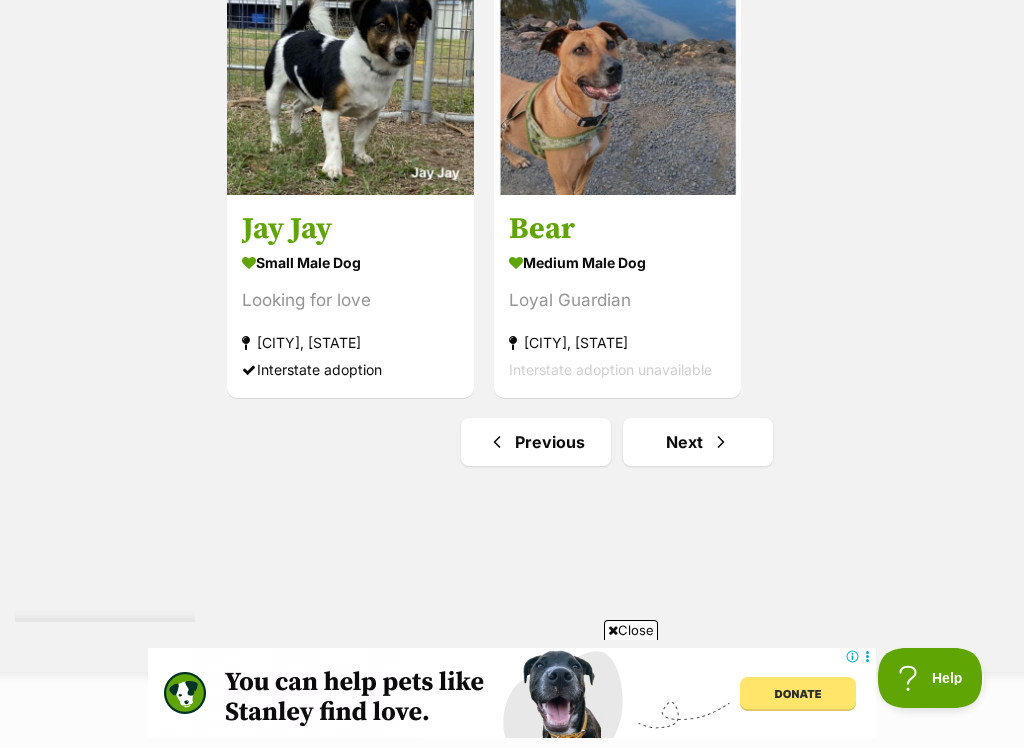 click on "Next" at bounding box center (698, 442) 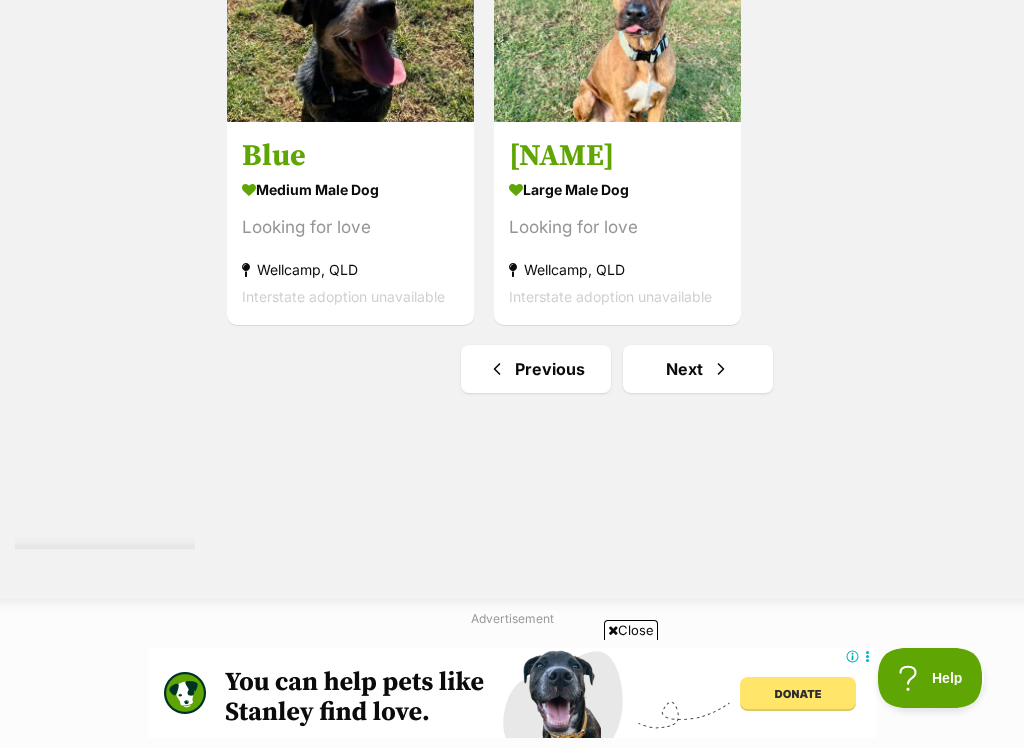 scroll, scrollTop: 3808, scrollLeft: 0, axis: vertical 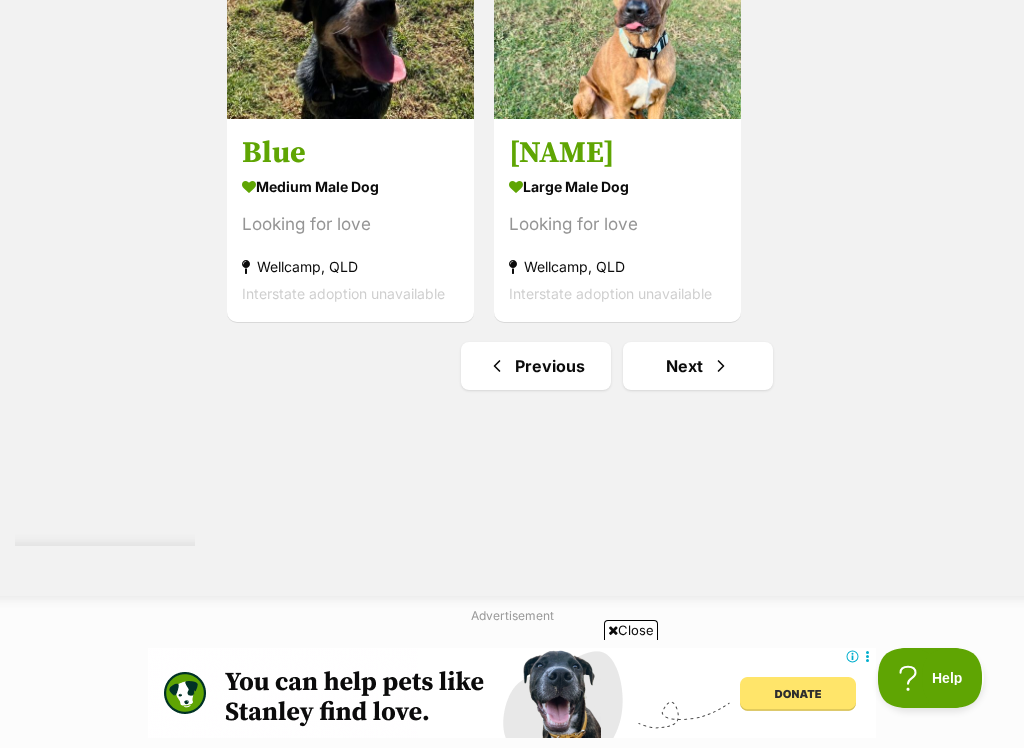 click on "Next" at bounding box center (698, 366) 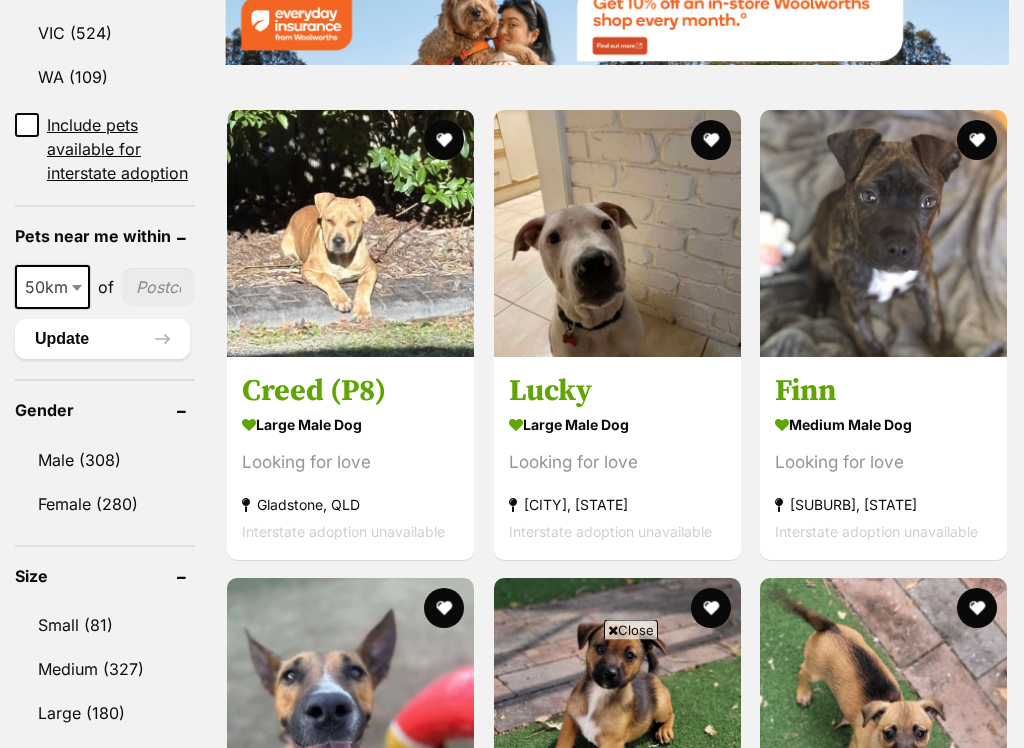 scroll, scrollTop: 1453, scrollLeft: 0, axis: vertical 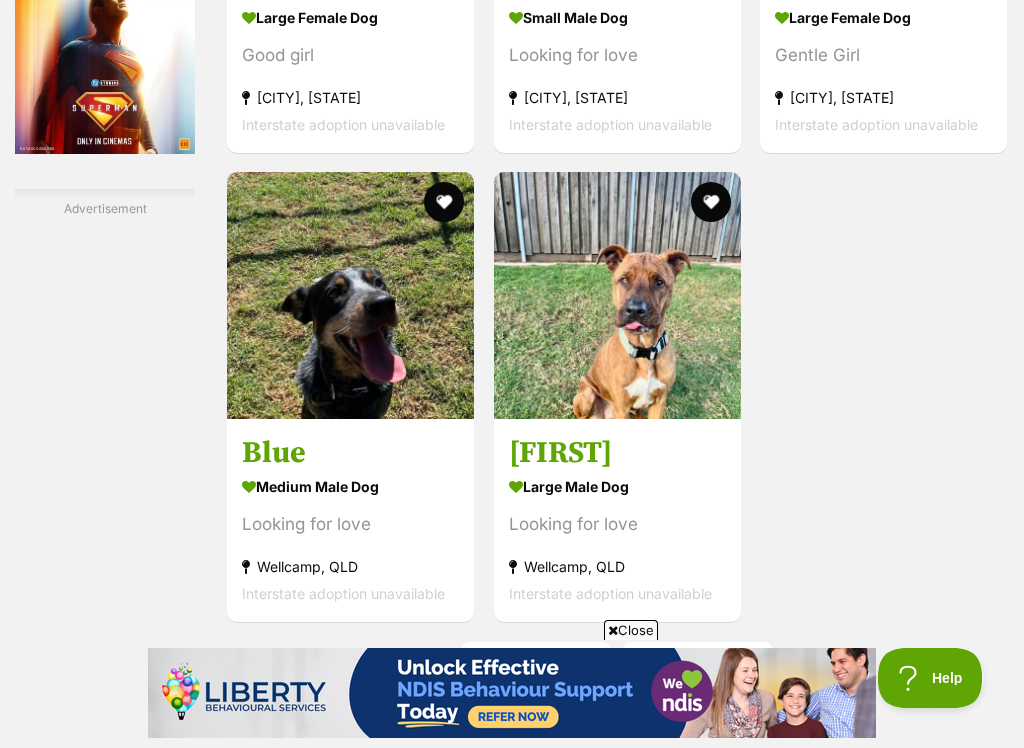 click on "Next" at bounding box center [698, 666] 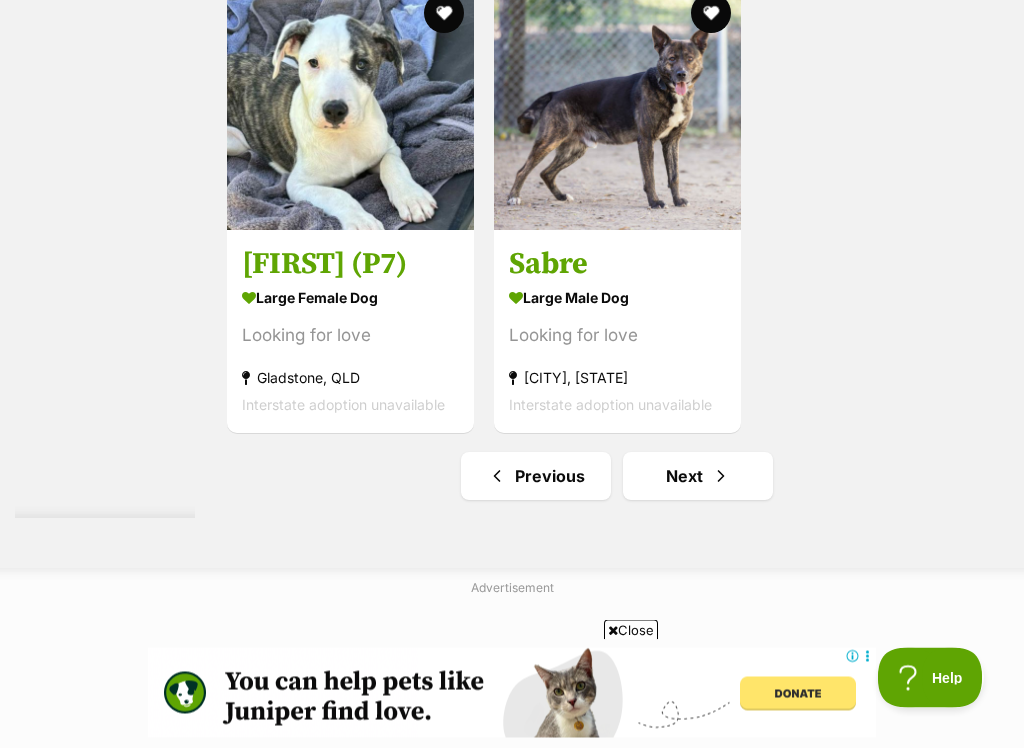 scroll, scrollTop: 3912, scrollLeft: 0, axis: vertical 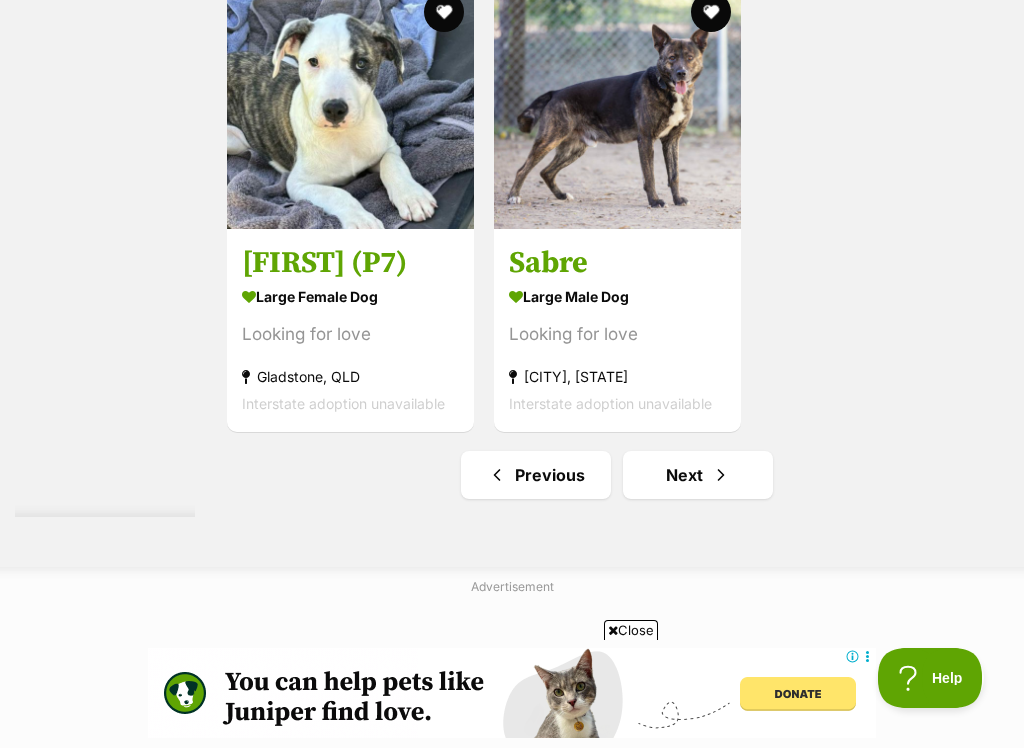 click on "Next" at bounding box center [698, 475] 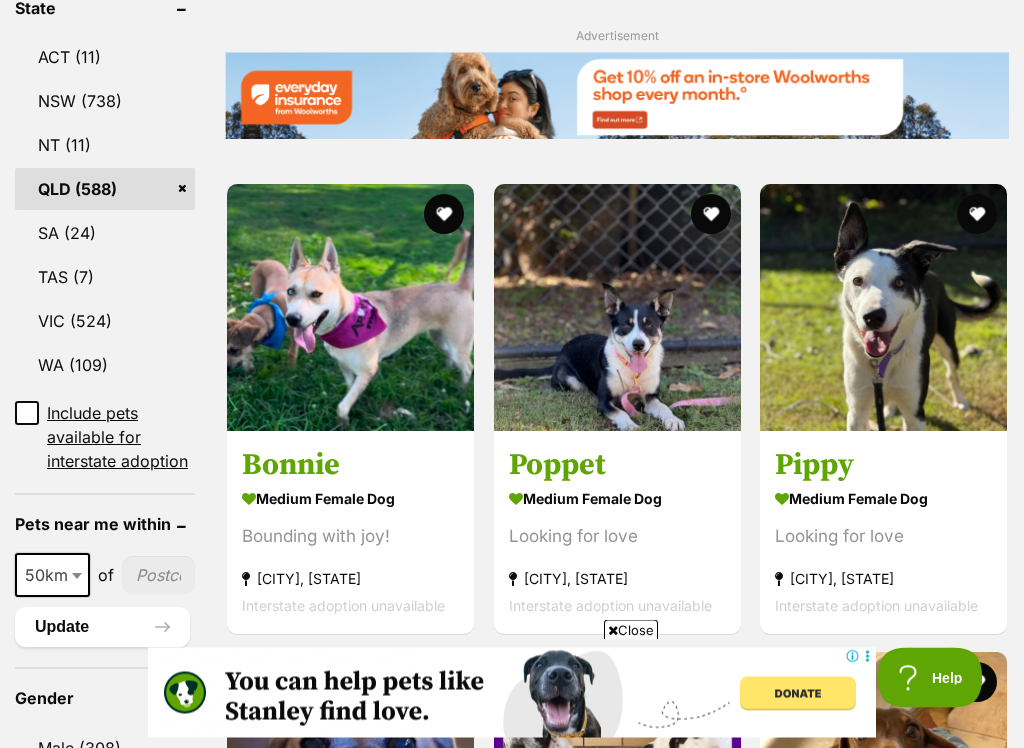 scroll, scrollTop: 1157, scrollLeft: 0, axis: vertical 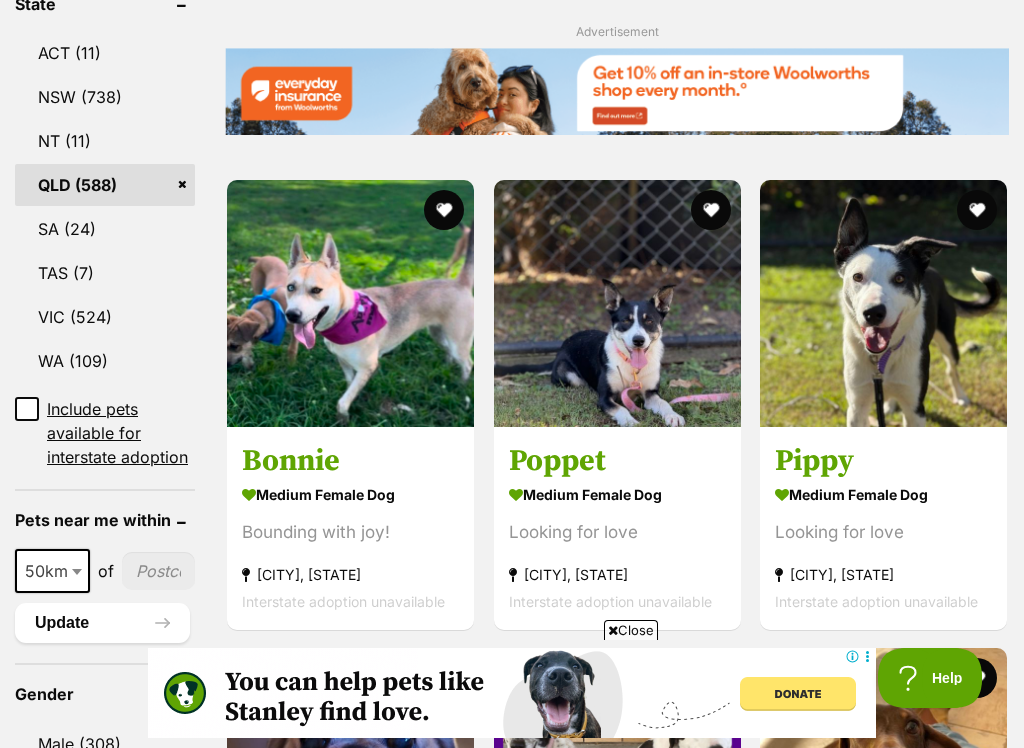 click on "medium female Dog" at bounding box center (617, 493) 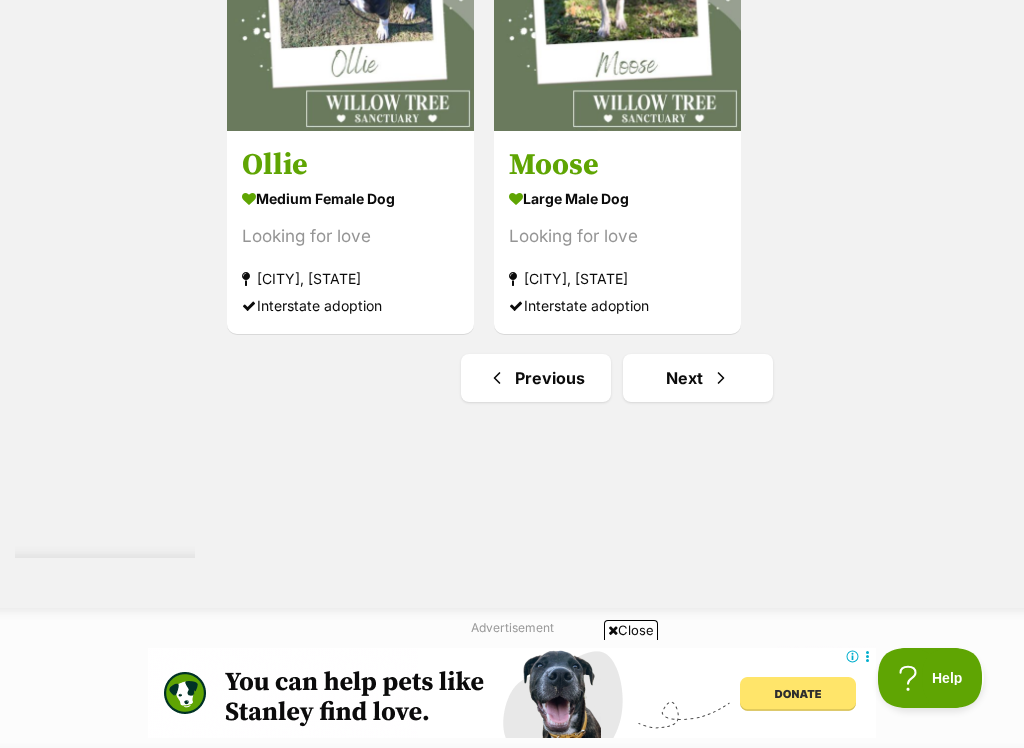 scroll, scrollTop: 0, scrollLeft: 0, axis: both 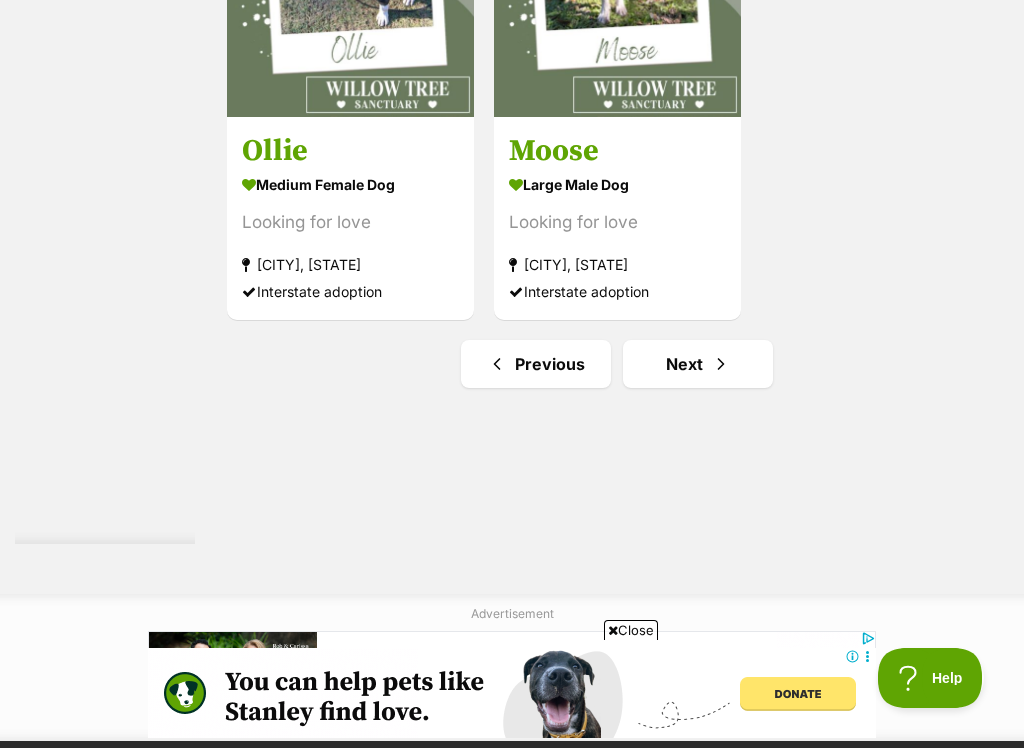 click at bounding box center [721, 364] 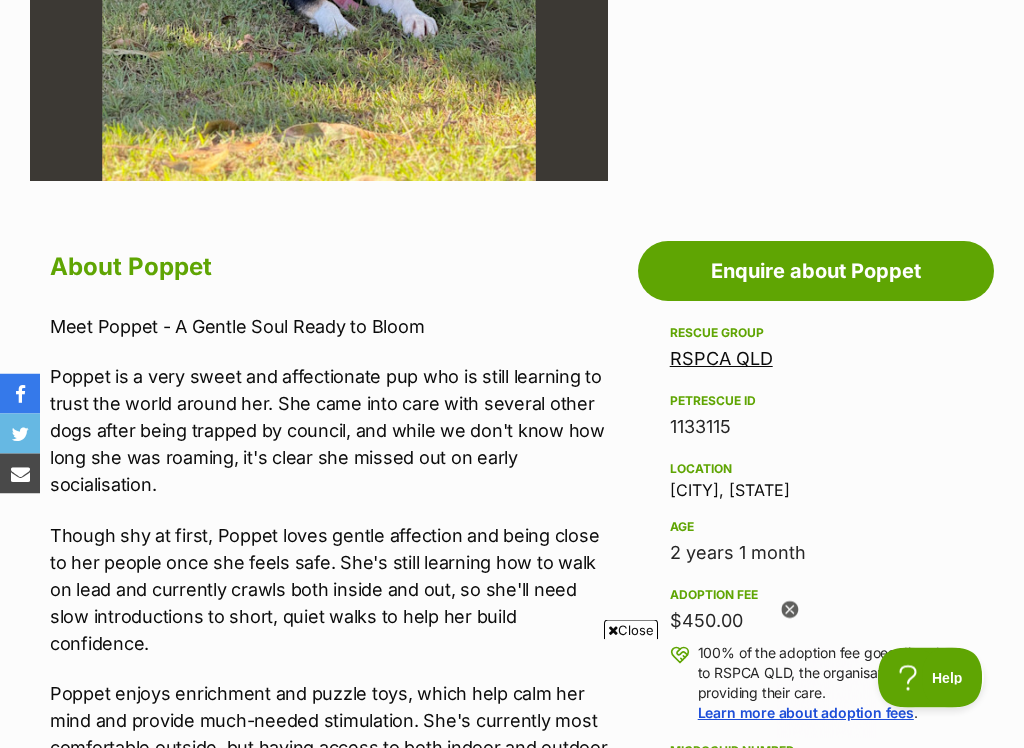 scroll, scrollTop: 835, scrollLeft: 0, axis: vertical 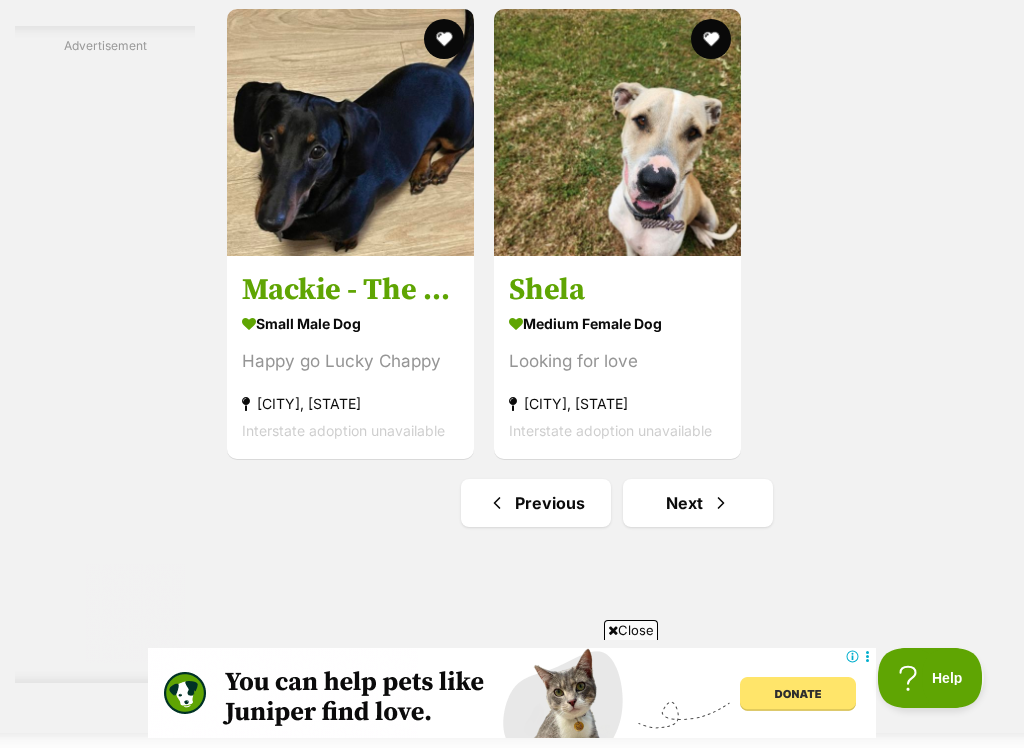 click on "Next" at bounding box center (698, 503) 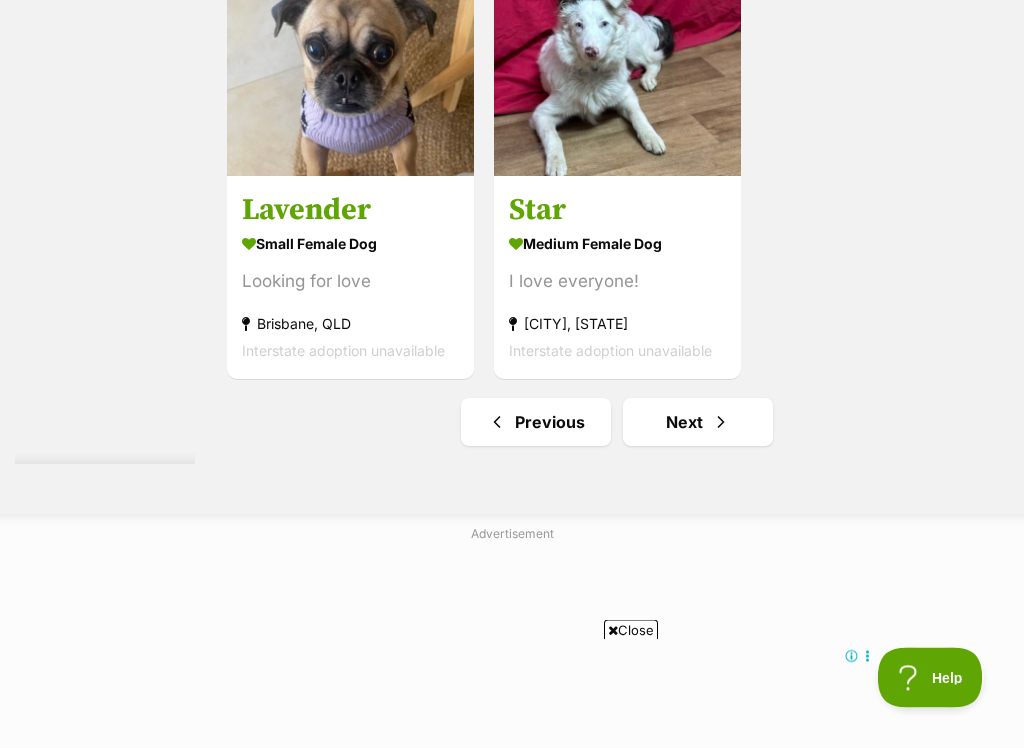 scroll, scrollTop: 3965, scrollLeft: 0, axis: vertical 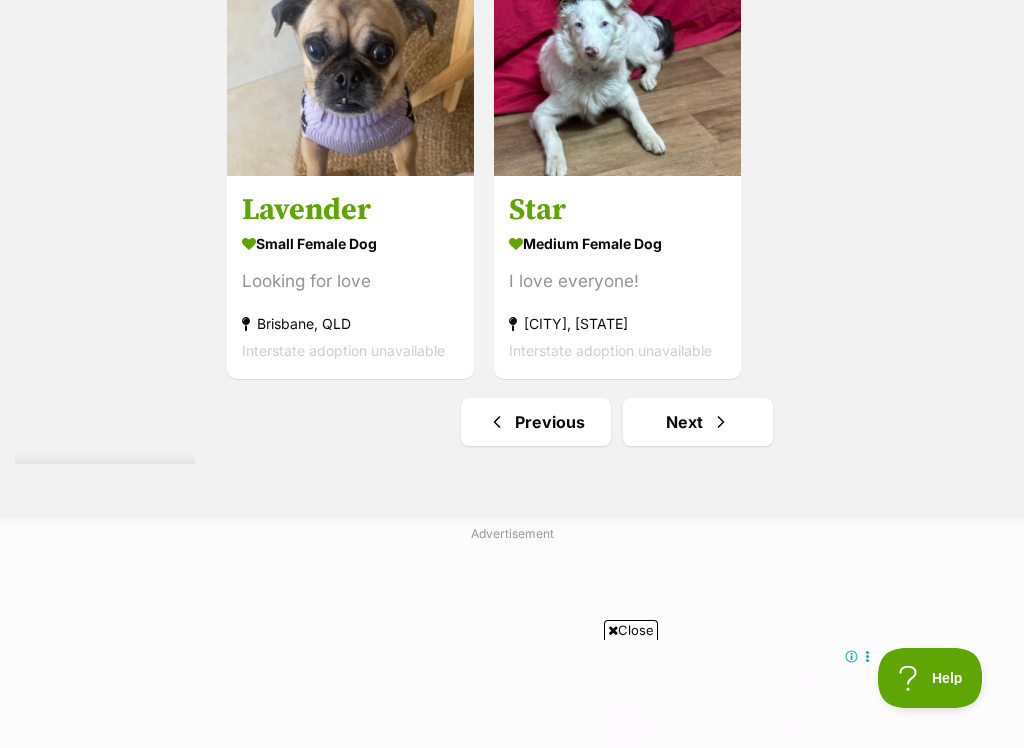 click at bounding box center (721, 422) 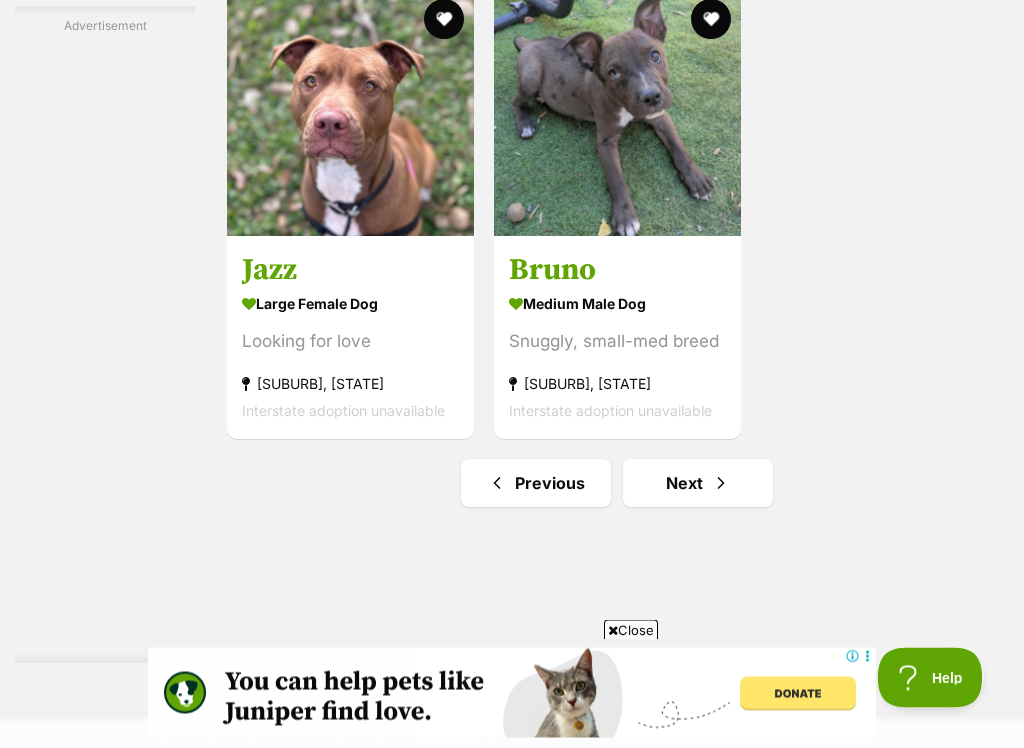 scroll, scrollTop: 3704, scrollLeft: 0, axis: vertical 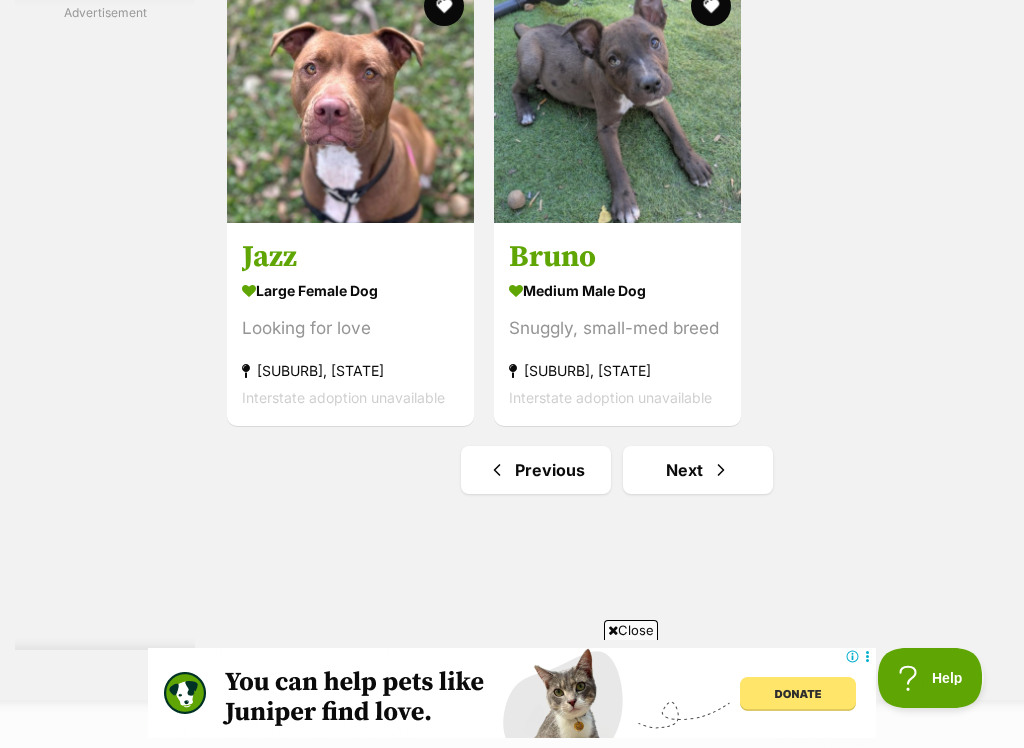 click at bounding box center [721, 470] 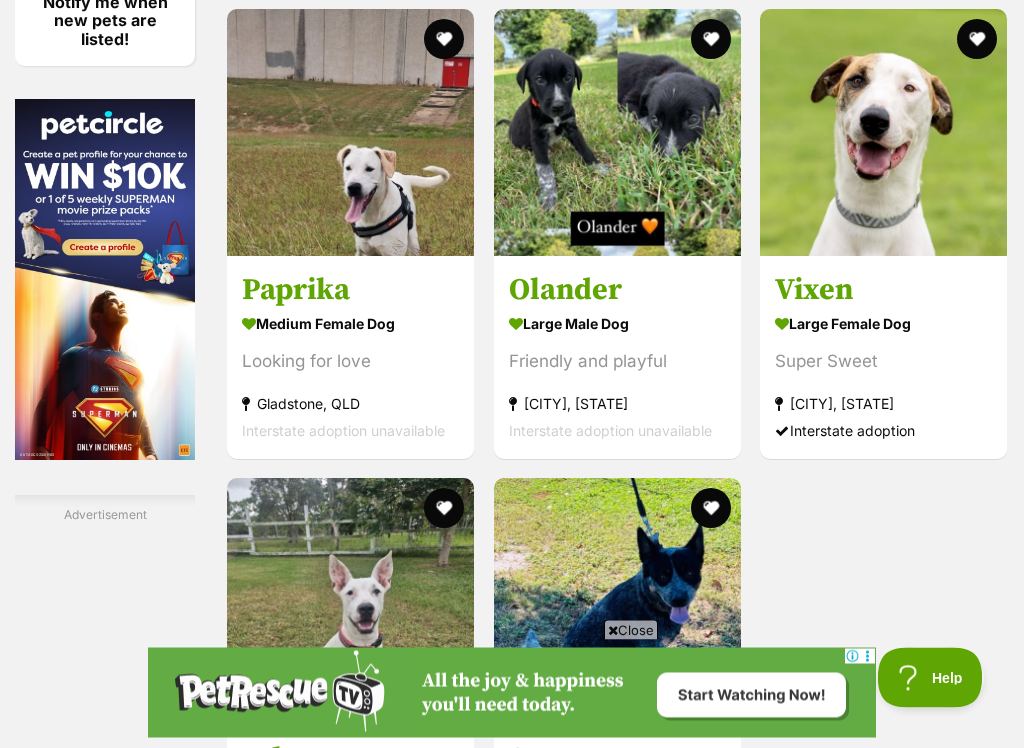 scroll, scrollTop: 3202, scrollLeft: 0, axis: vertical 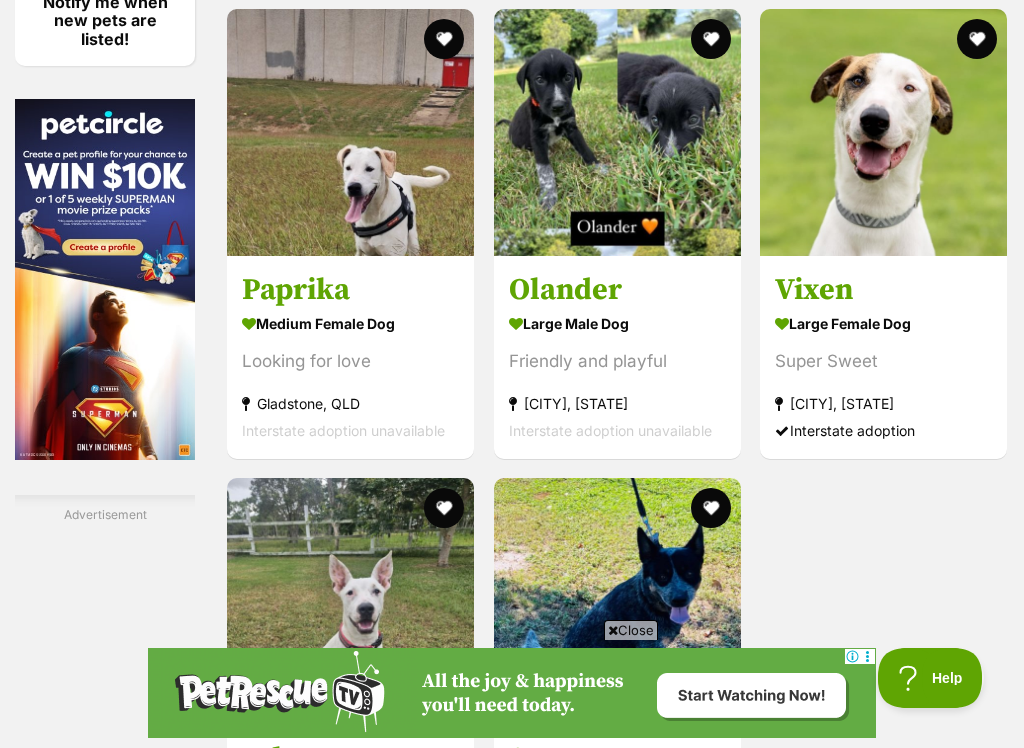 click on "large male Dog
Friendly and playful
[CITY], [STATE]
Interstate adoption unavailable" at bounding box center (617, 376) 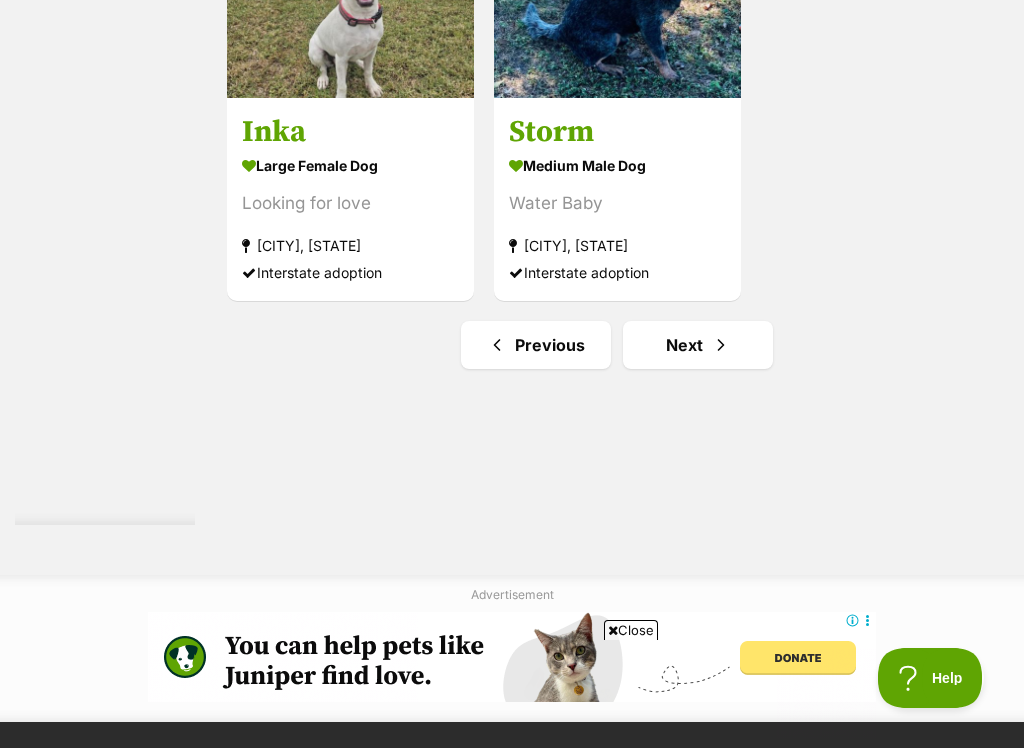 scroll, scrollTop: 0, scrollLeft: 0, axis: both 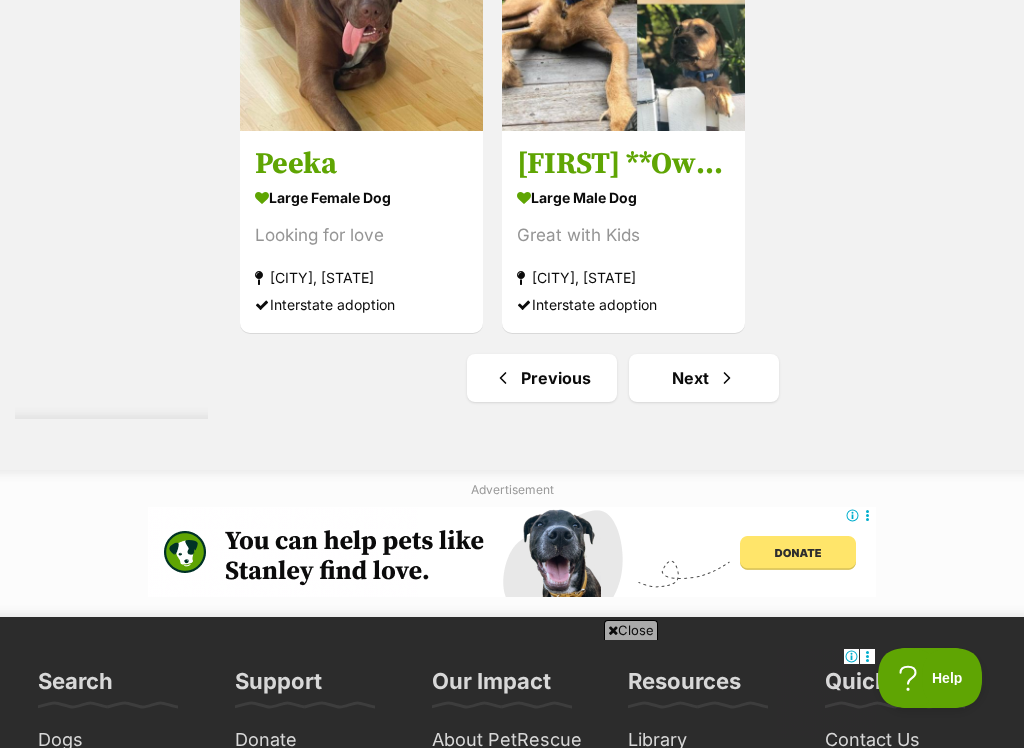 click on "Next" at bounding box center [704, 378] 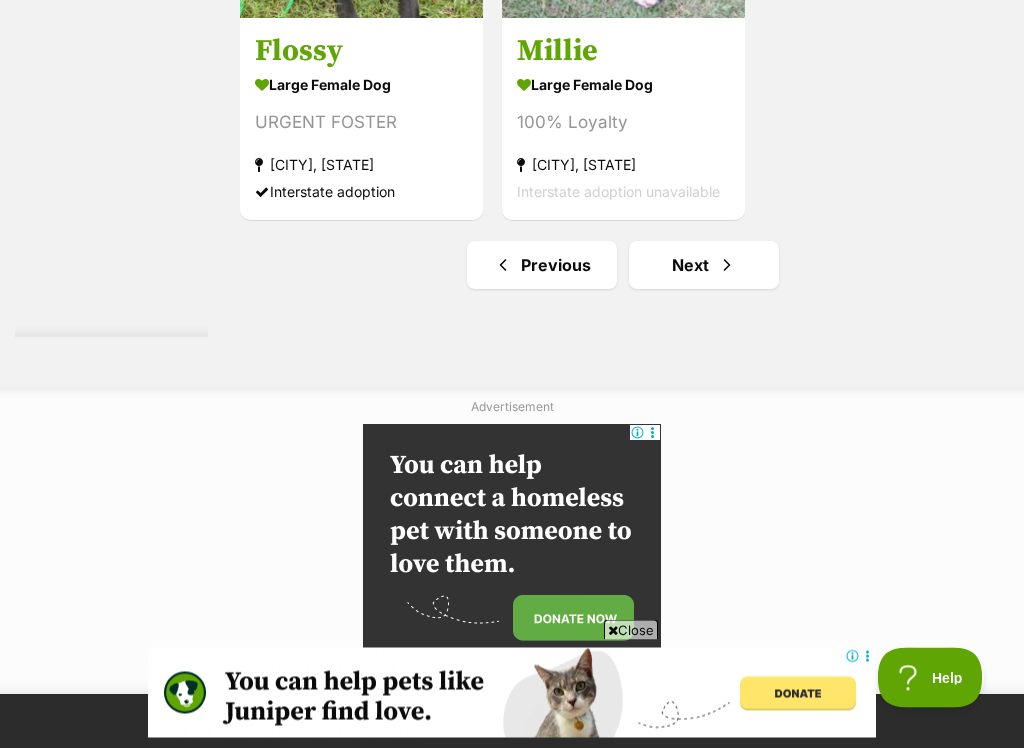 scroll, scrollTop: 3878, scrollLeft: 0, axis: vertical 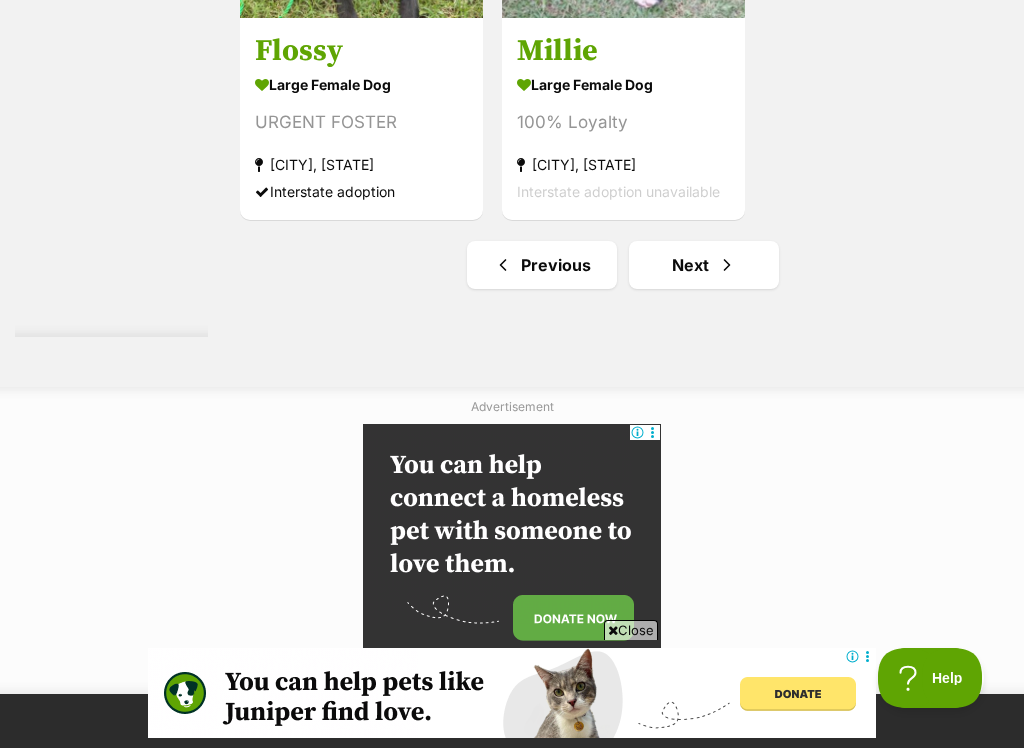 click on "Next" at bounding box center (704, 265) 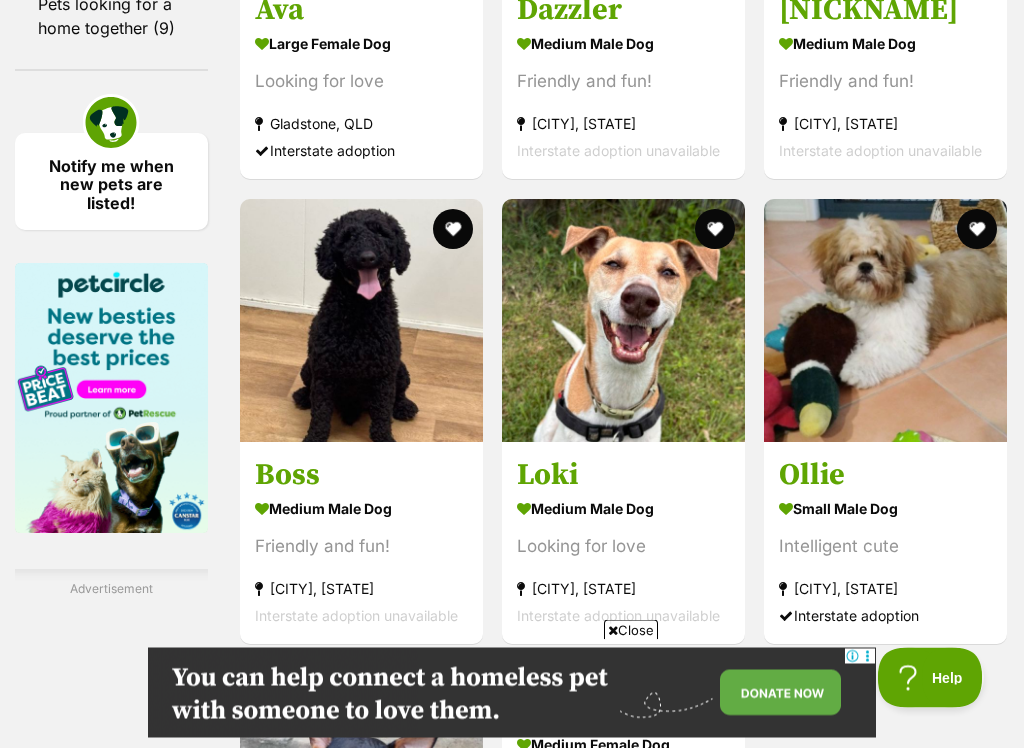 scroll, scrollTop: 3023, scrollLeft: 0, axis: vertical 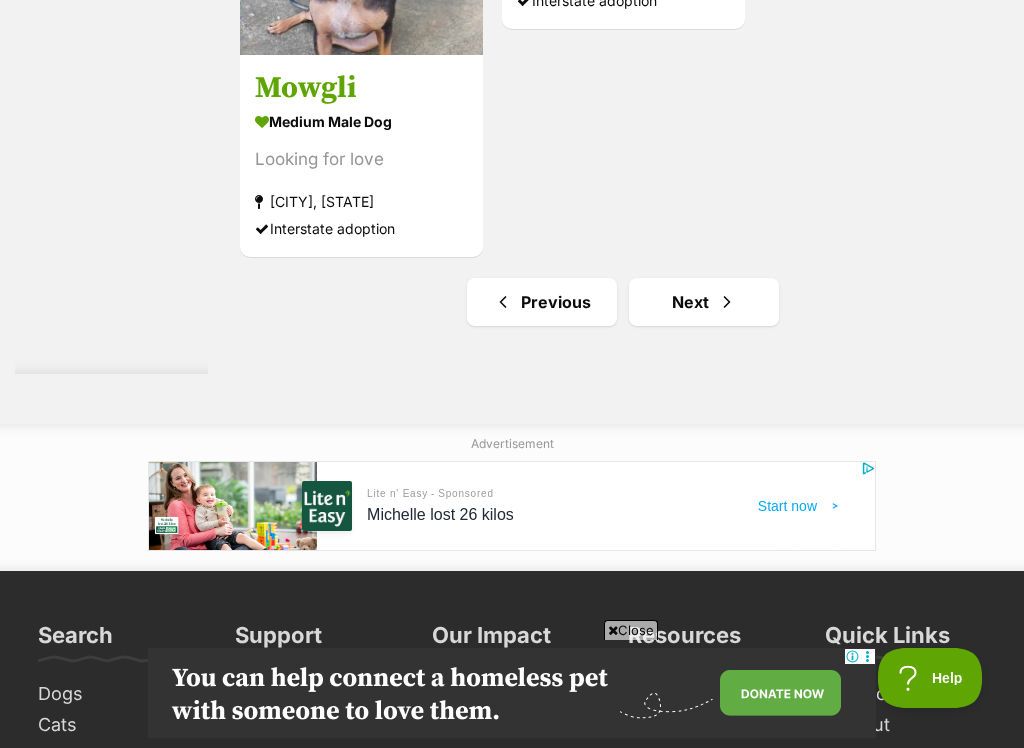 click on "Next" at bounding box center [704, 302] 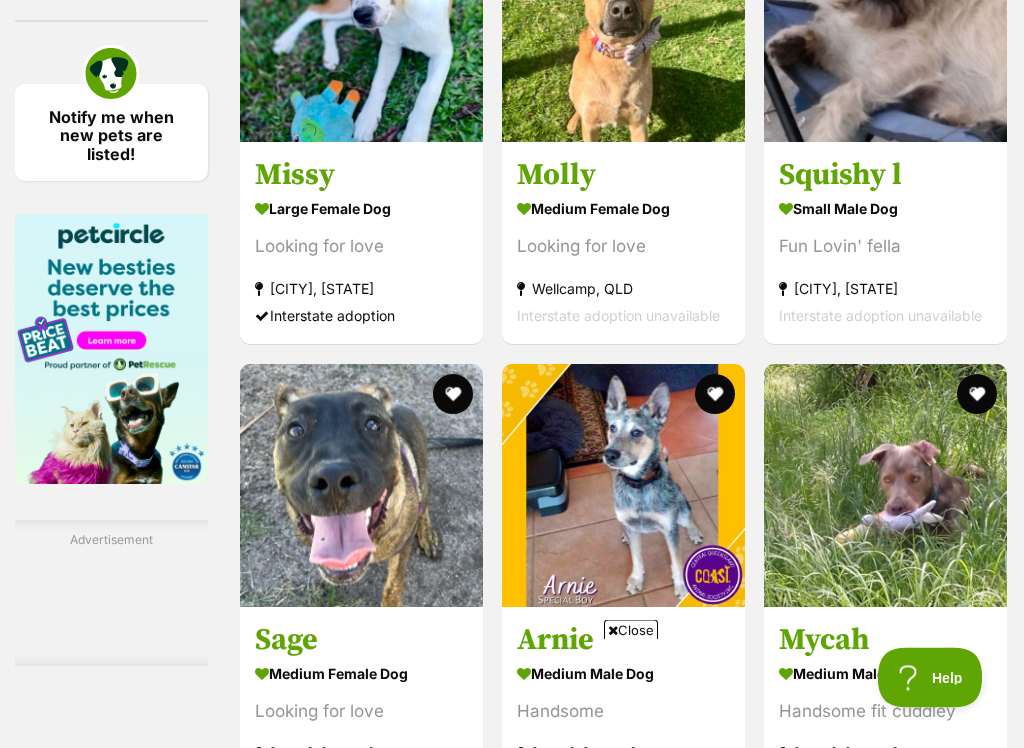 scroll, scrollTop: 0, scrollLeft: 0, axis: both 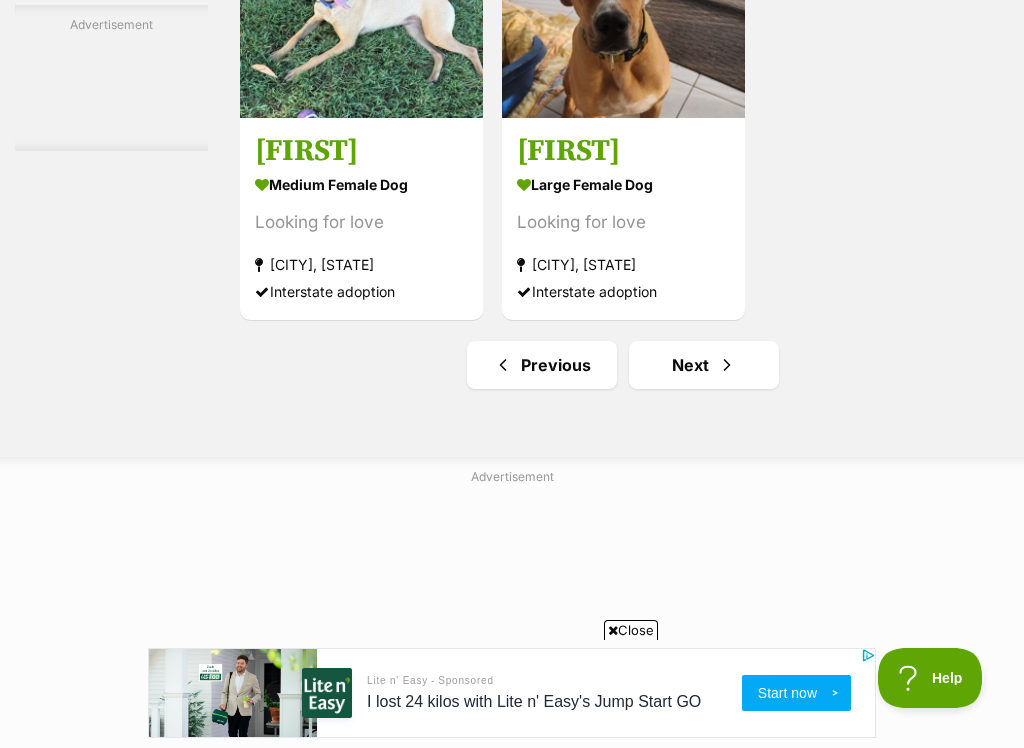 click on "Next" at bounding box center (704, 365) 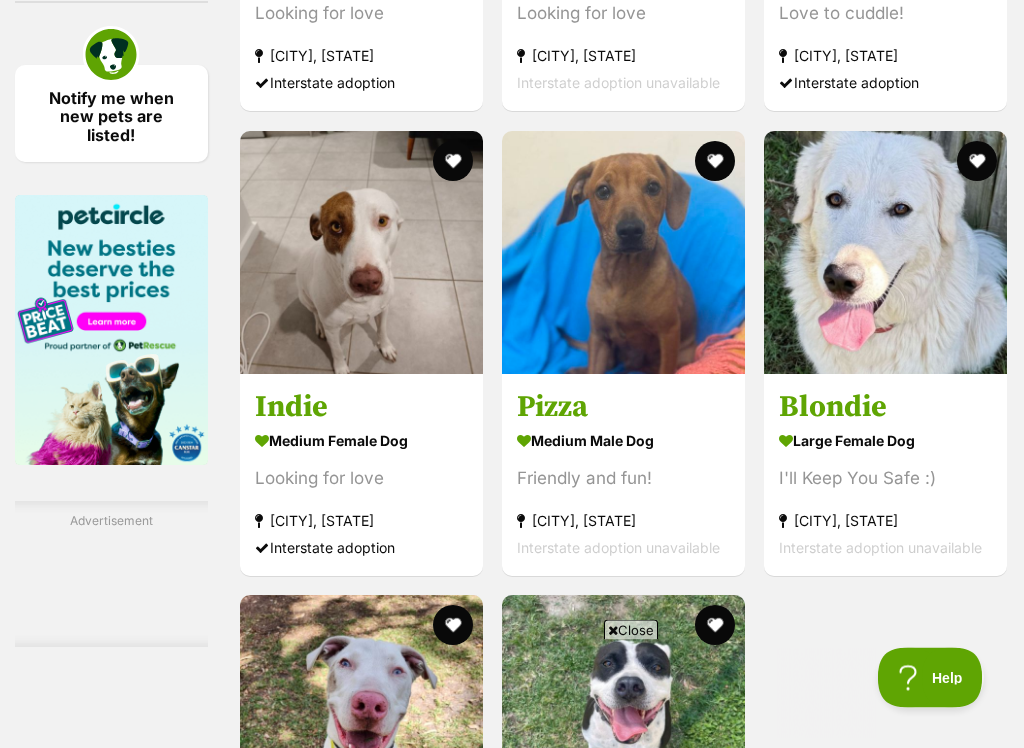 scroll, scrollTop: 0, scrollLeft: 0, axis: both 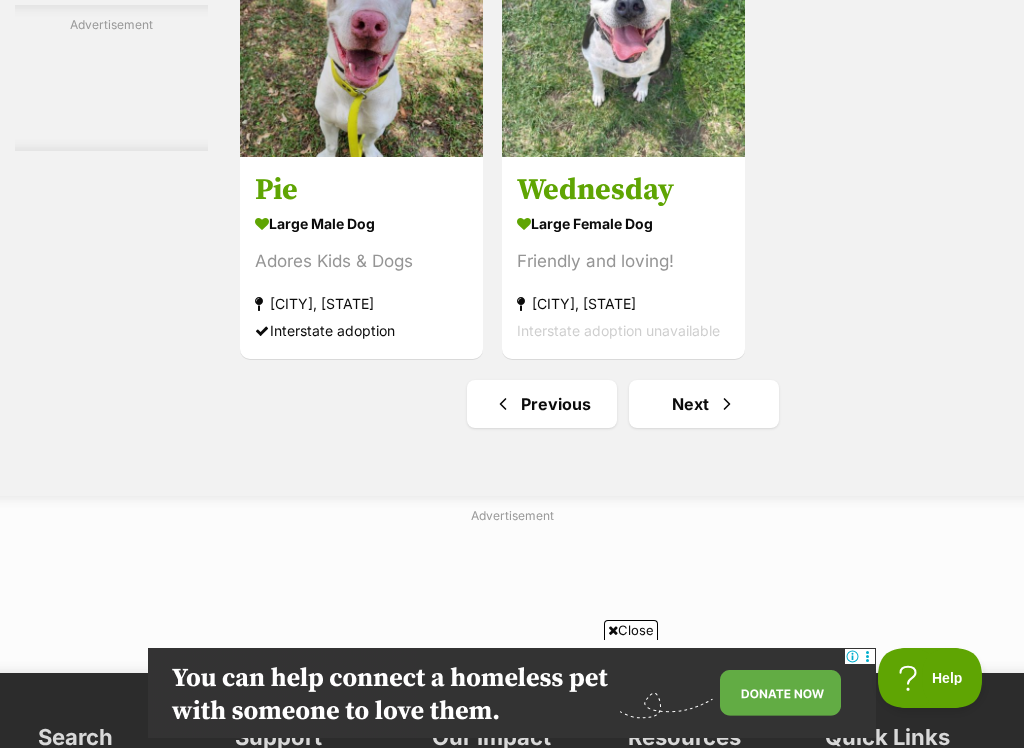click on "Next" at bounding box center [704, 404] 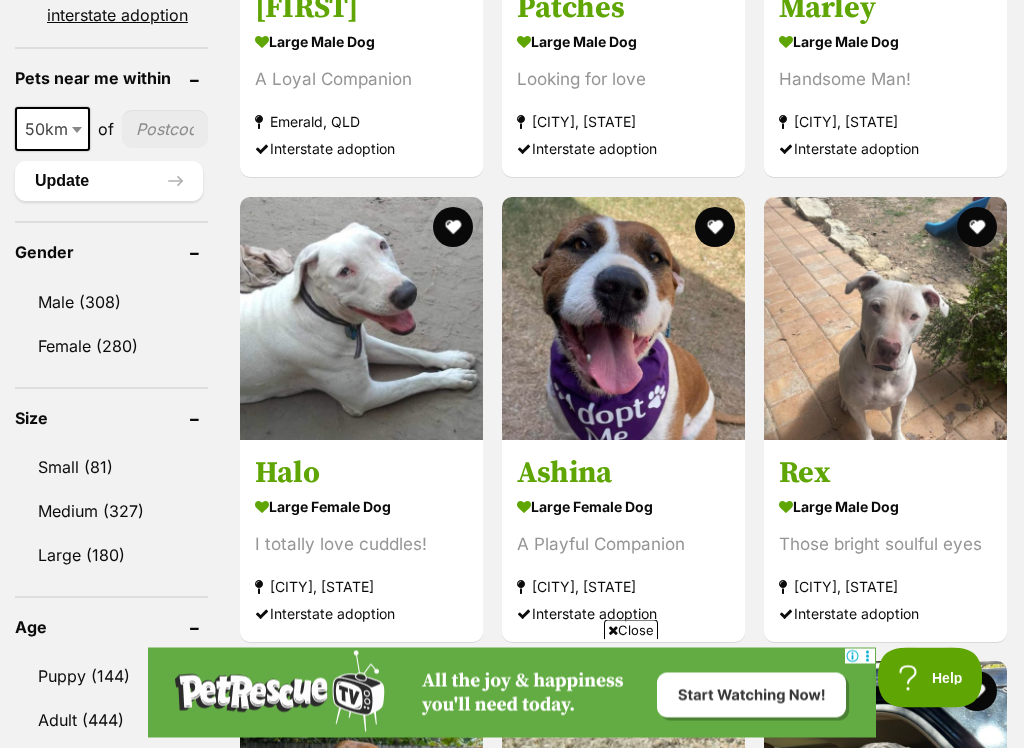 scroll, scrollTop: 0, scrollLeft: 0, axis: both 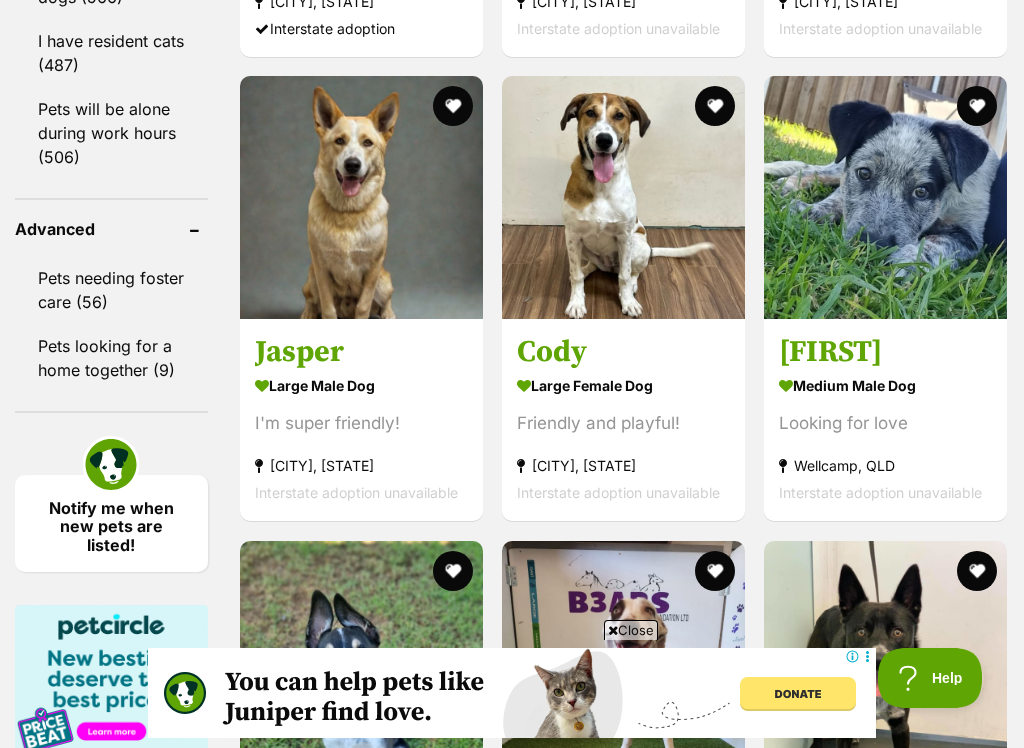 click on "medium male Dog" at bounding box center (885, 386) 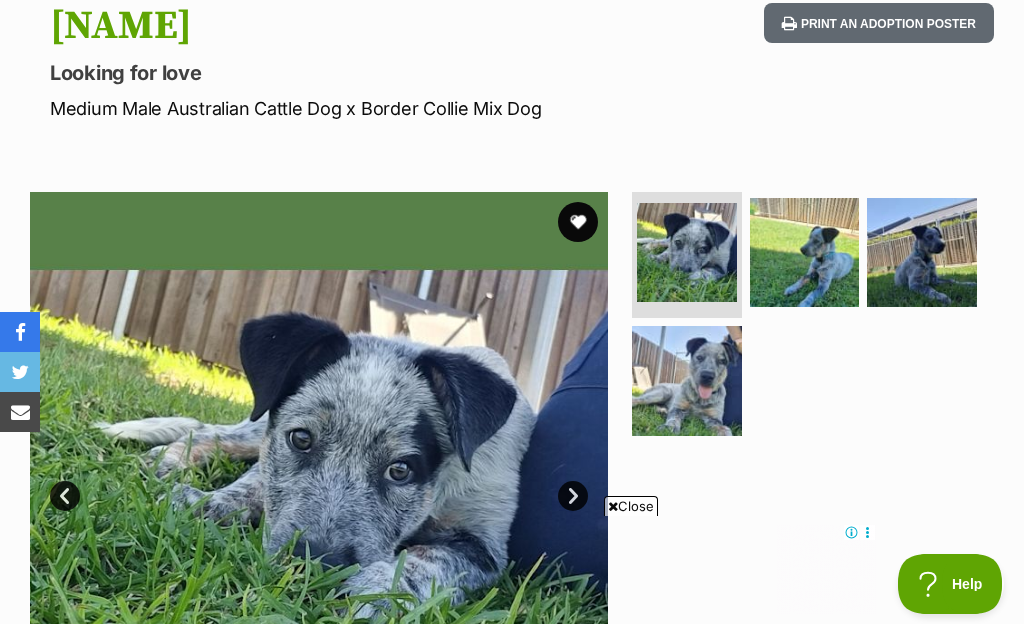 scroll, scrollTop: 221, scrollLeft: 0, axis: vertical 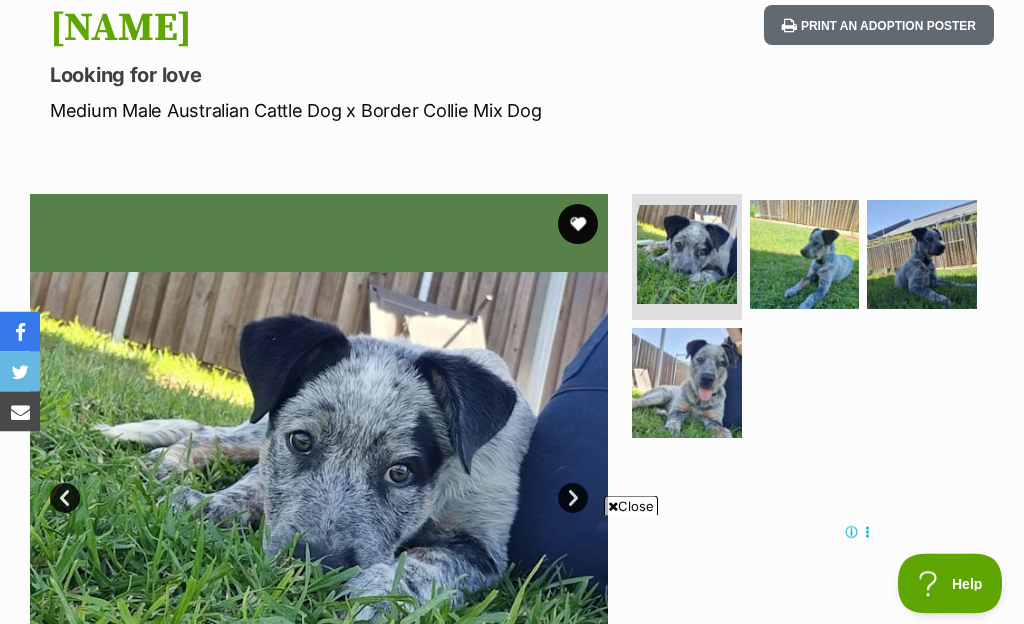 click at bounding box center (922, 256) 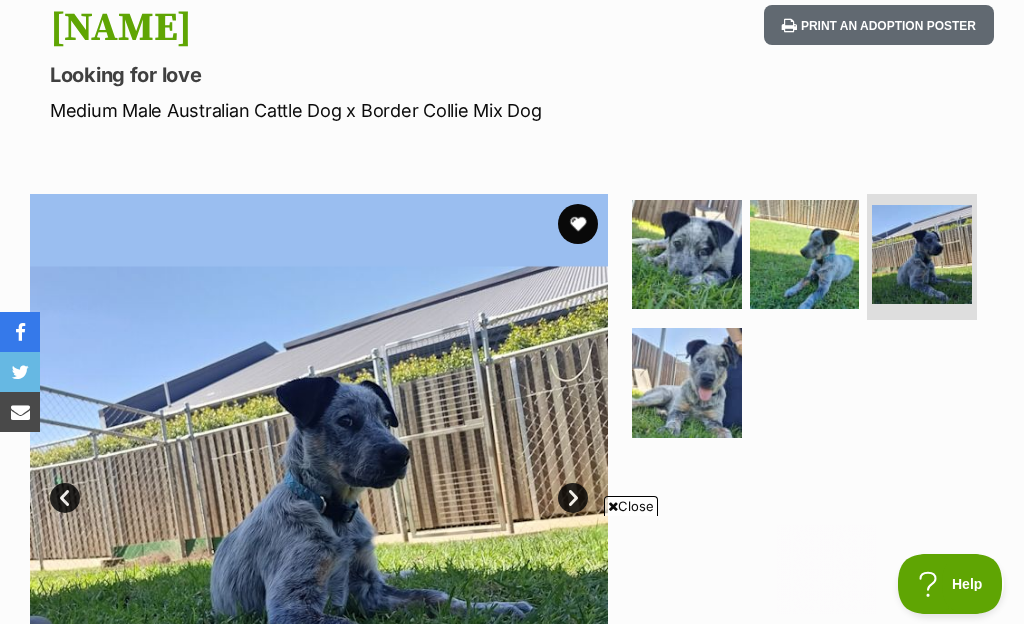 scroll, scrollTop: 0, scrollLeft: 0, axis: both 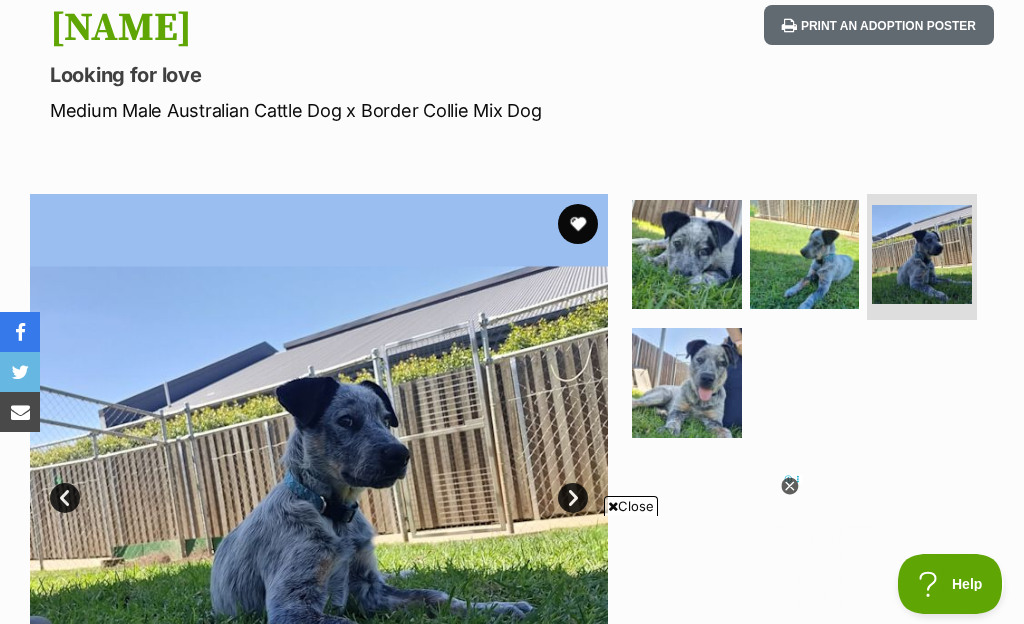 click at bounding box center (805, 255) 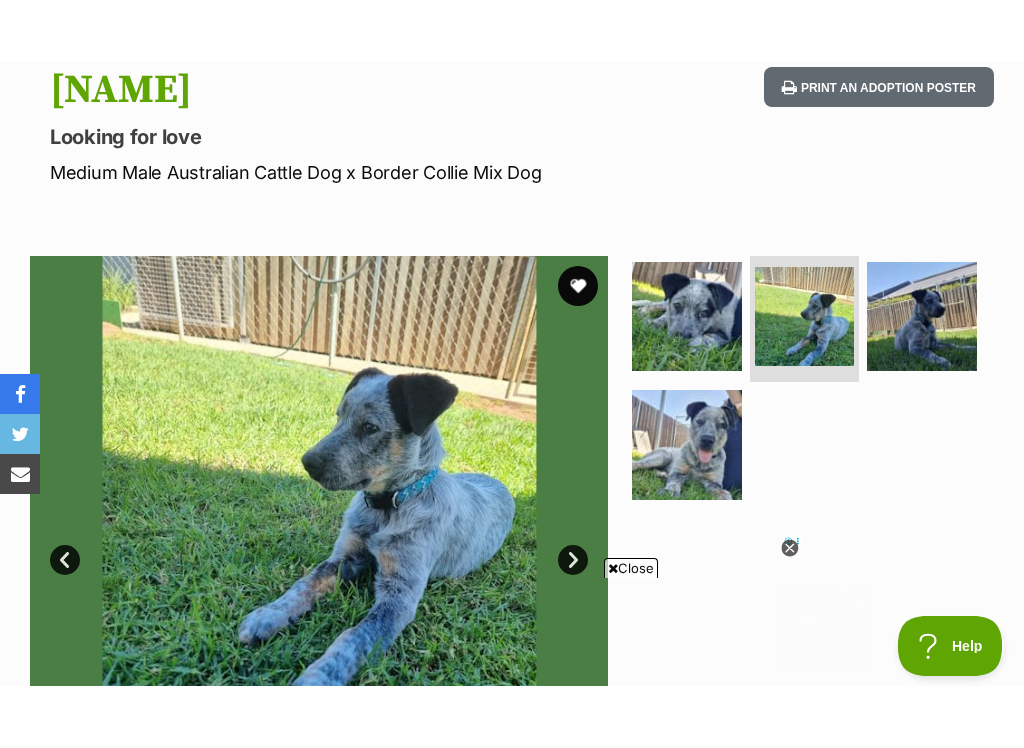 scroll, scrollTop: 249, scrollLeft: 0, axis: vertical 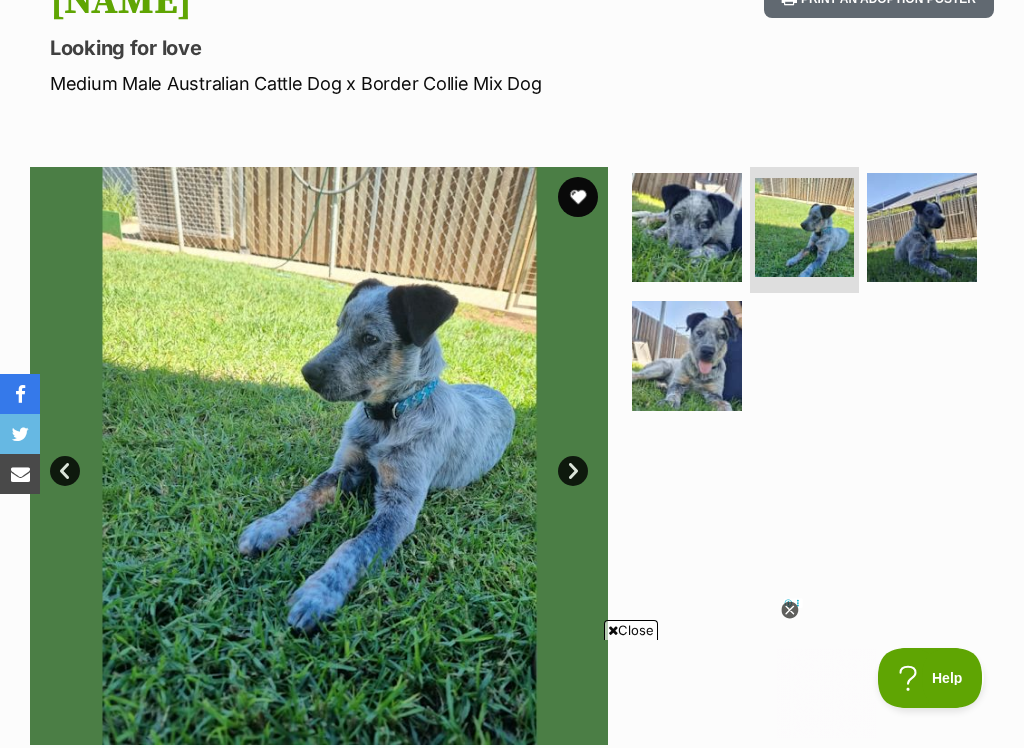 click at bounding box center [687, 356] 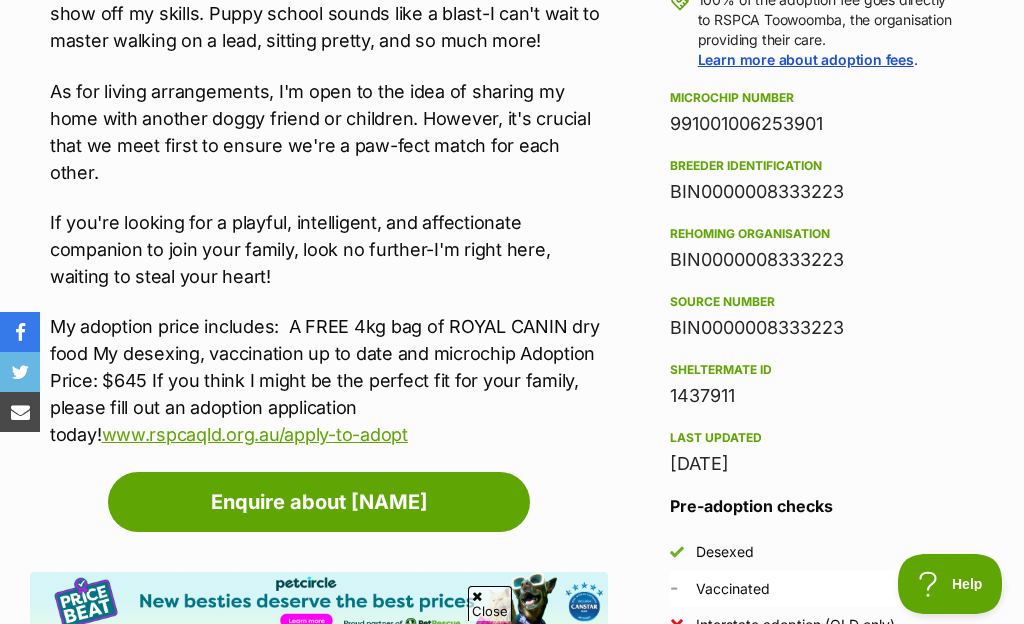 scroll, scrollTop: 0, scrollLeft: 0, axis: both 